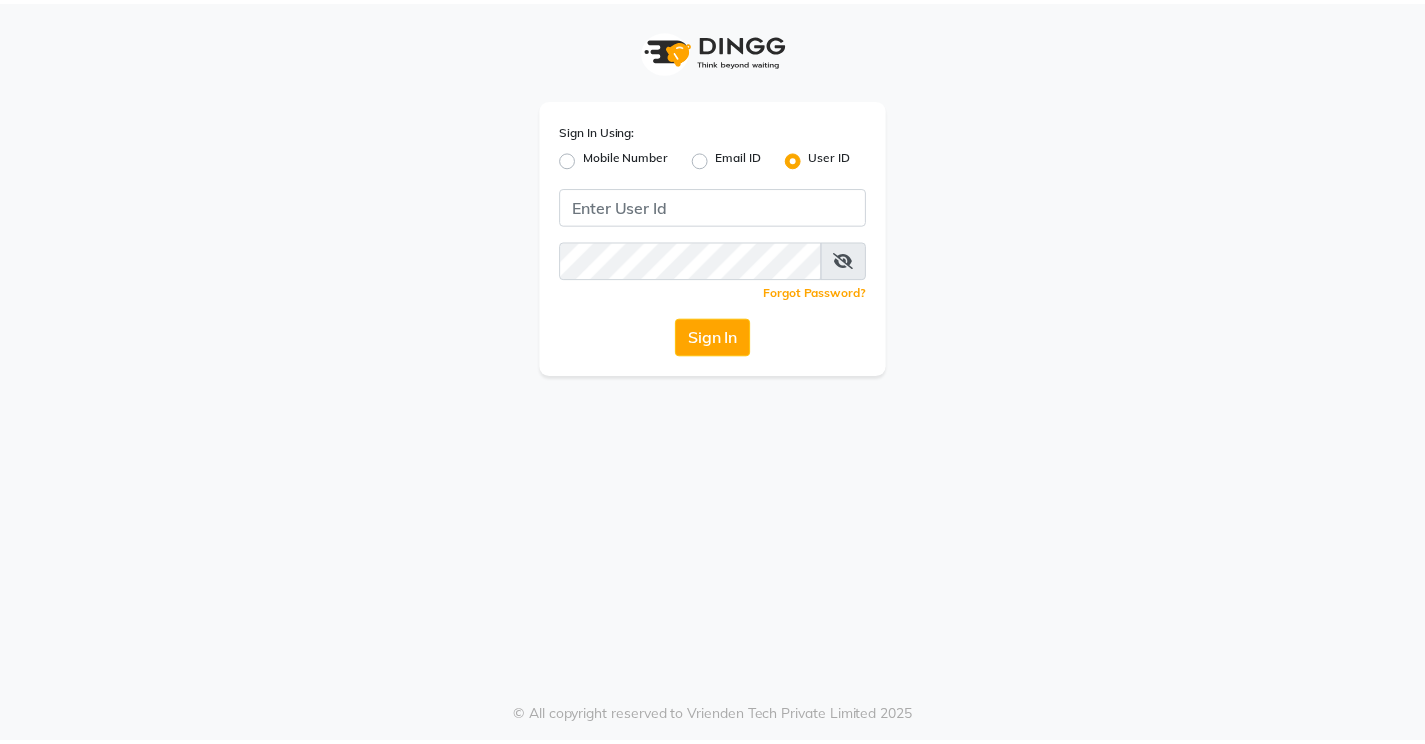 scroll, scrollTop: 0, scrollLeft: 0, axis: both 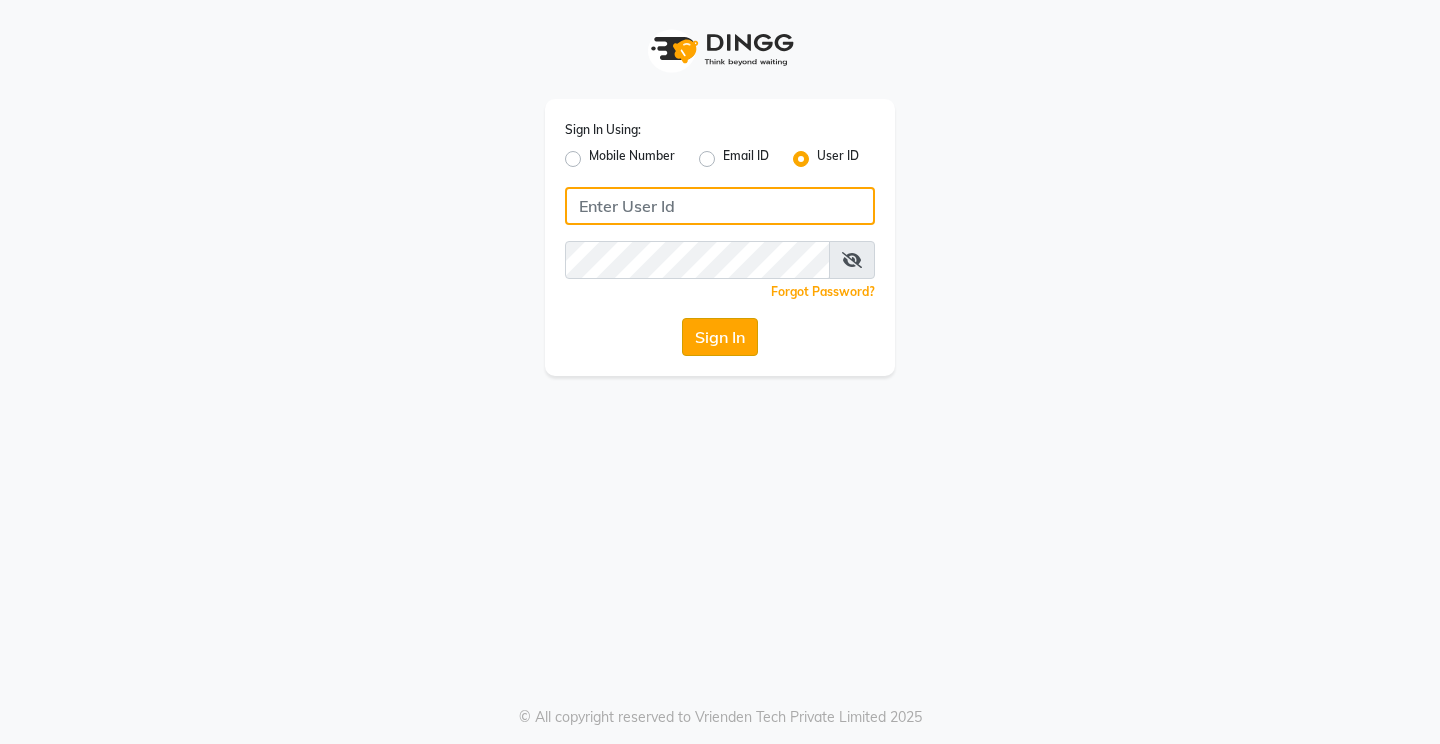 type on "[USERNAME]" 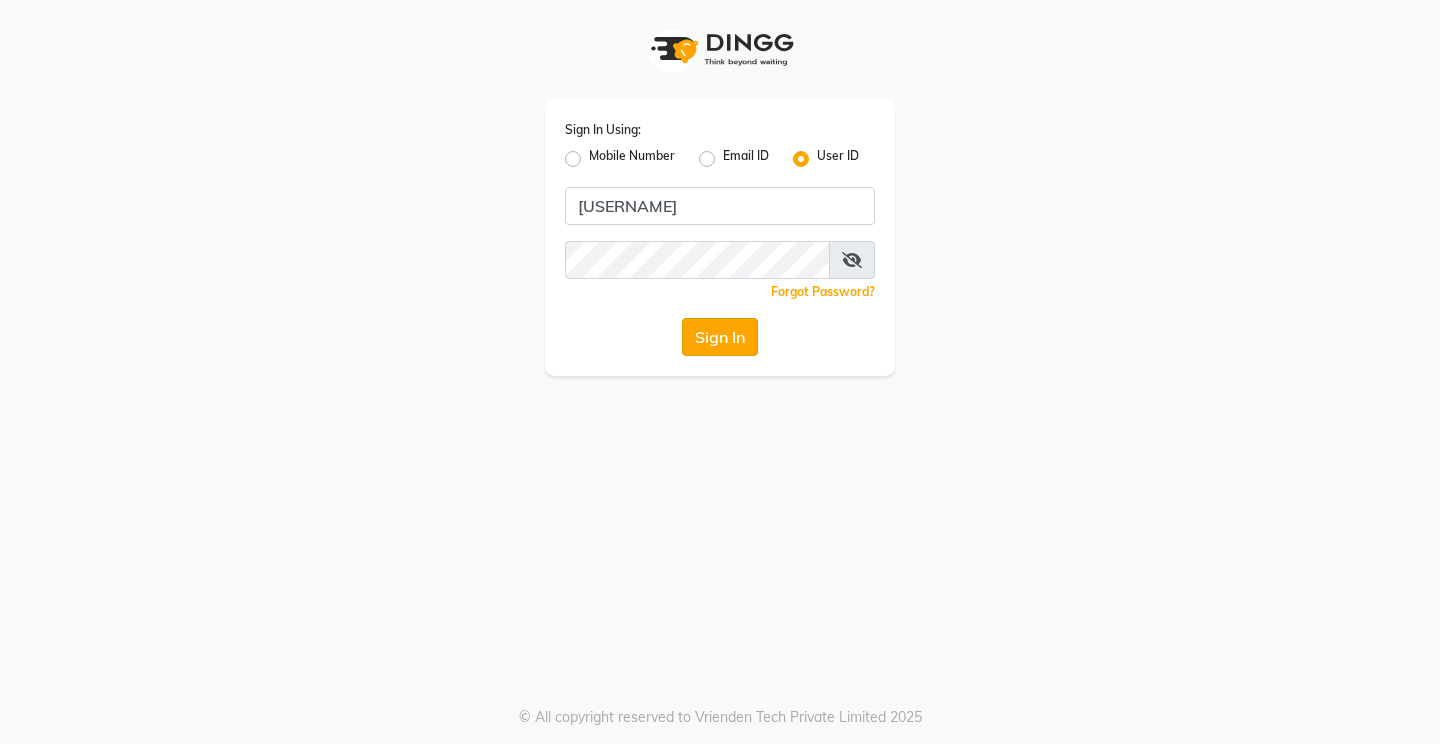 click on "Sign In" 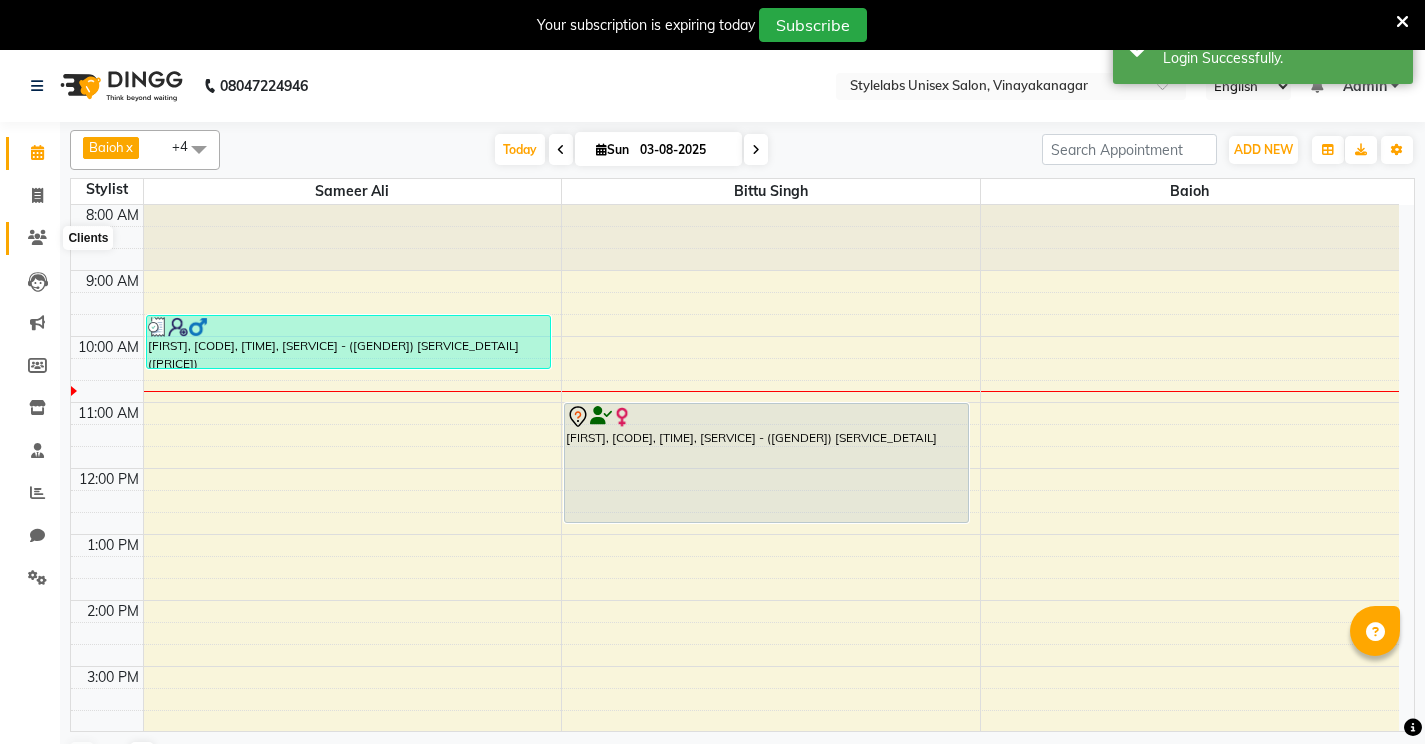 scroll, scrollTop: 0, scrollLeft: 0, axis: both 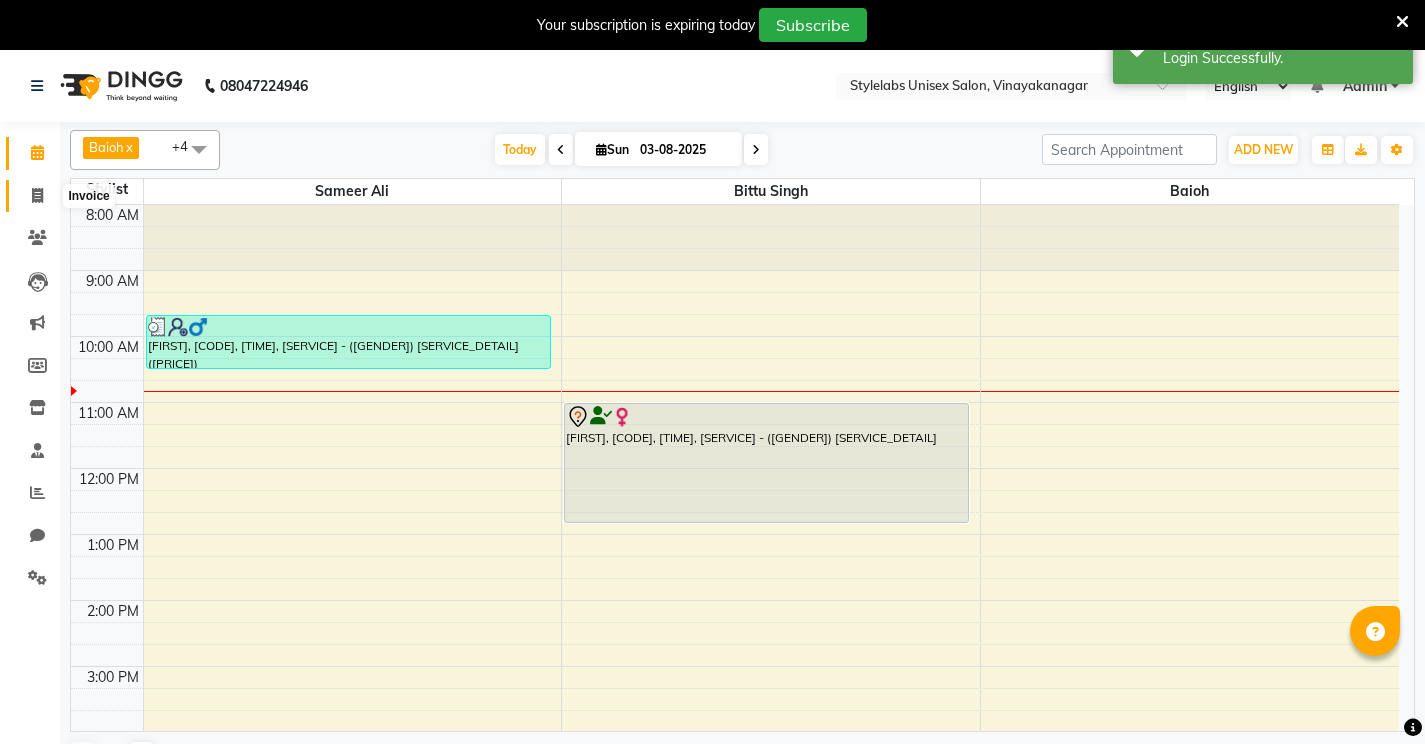 click 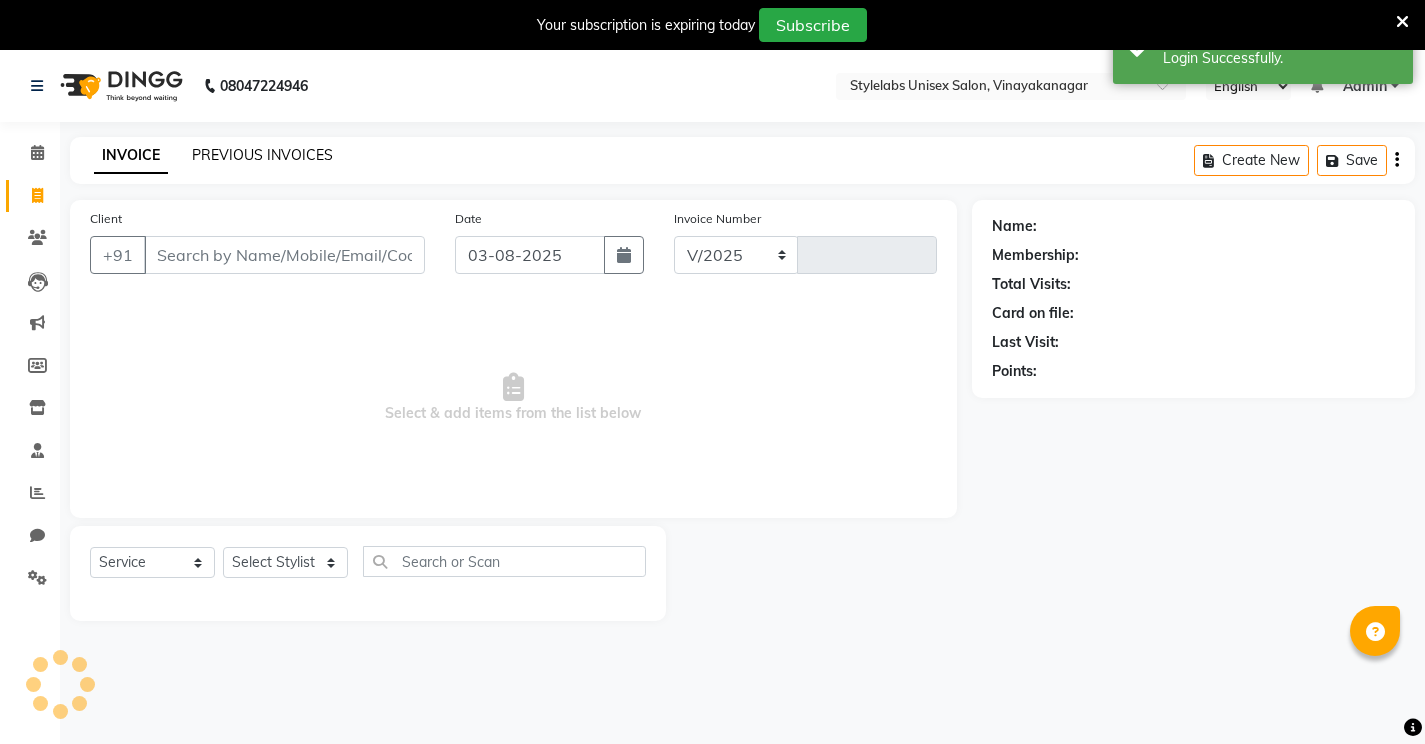 select on "6674" 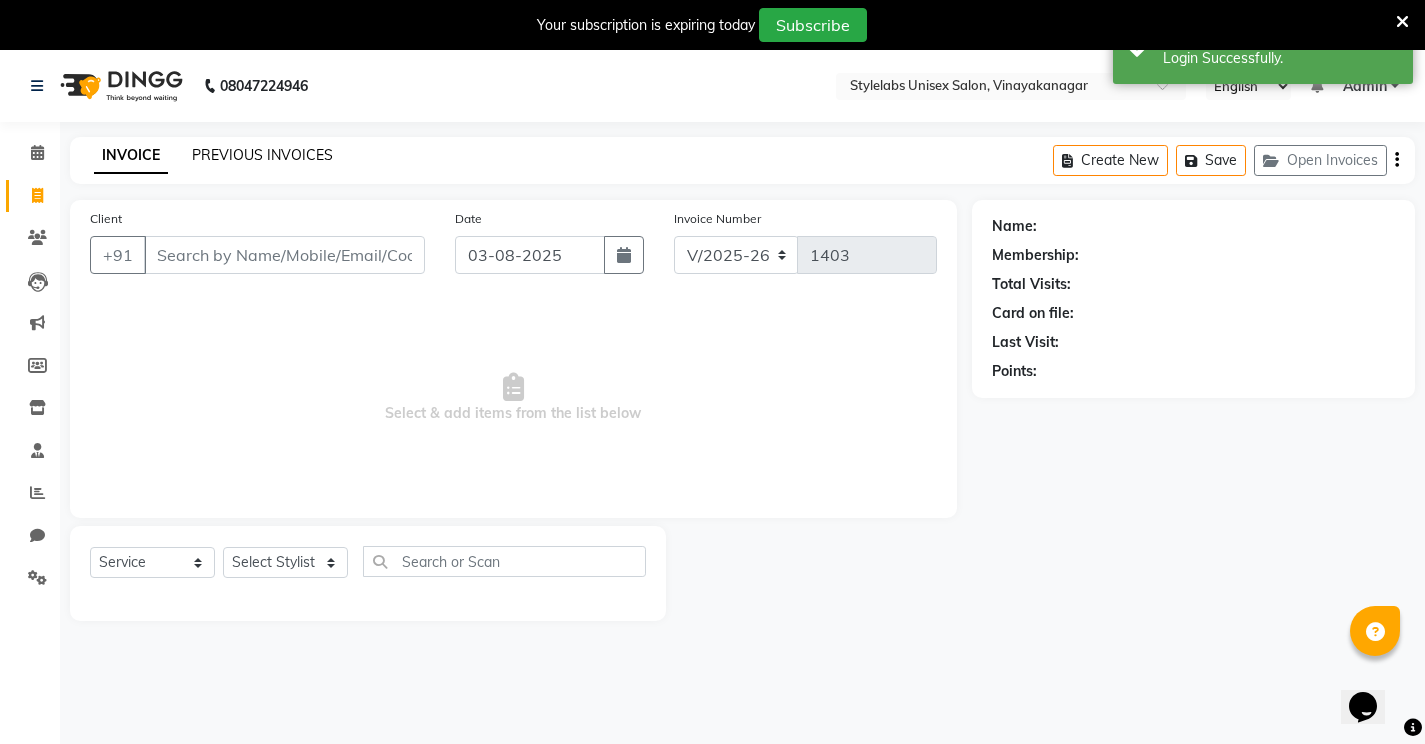 click on "PREVIOUS INVOICES" 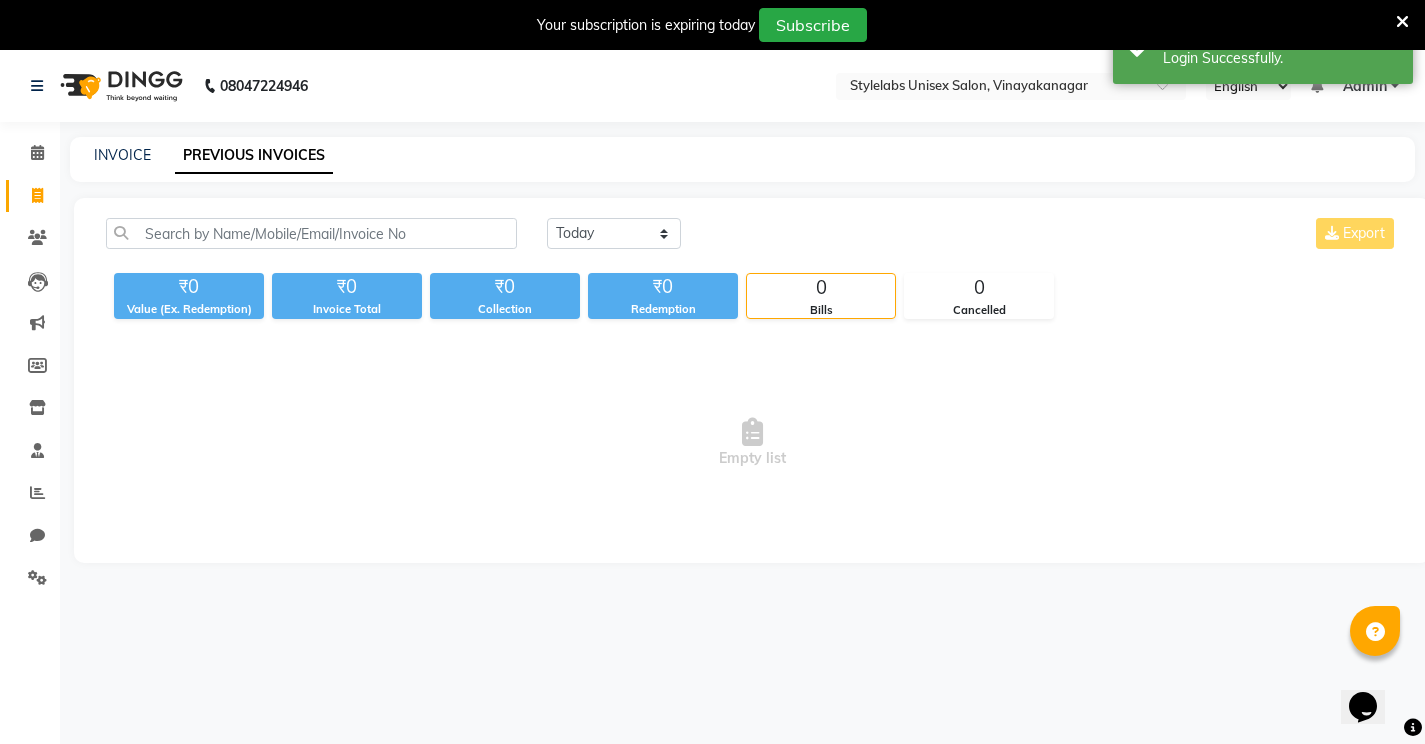 scroll, scrollTop: 0, scrollLeft: 0, axis: both 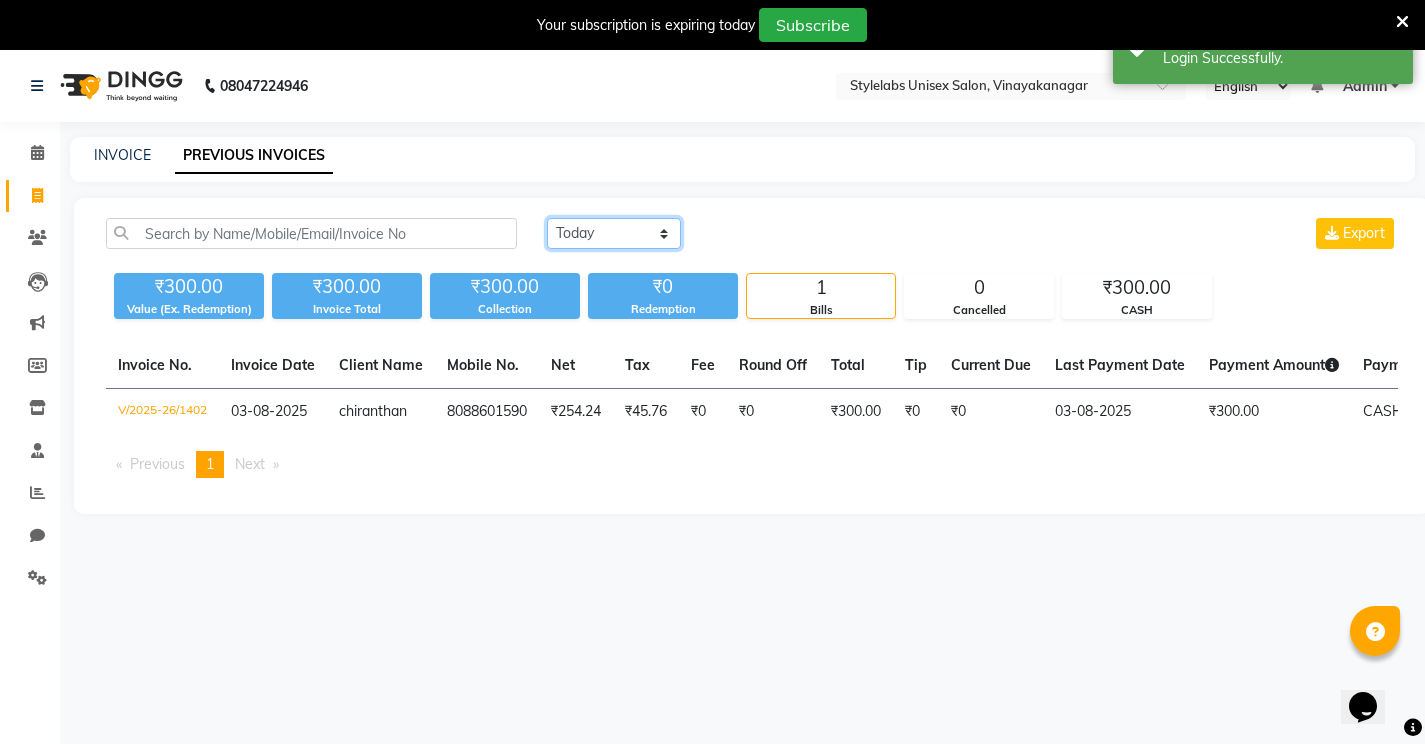 click on "Today Yesterday Custom Range" 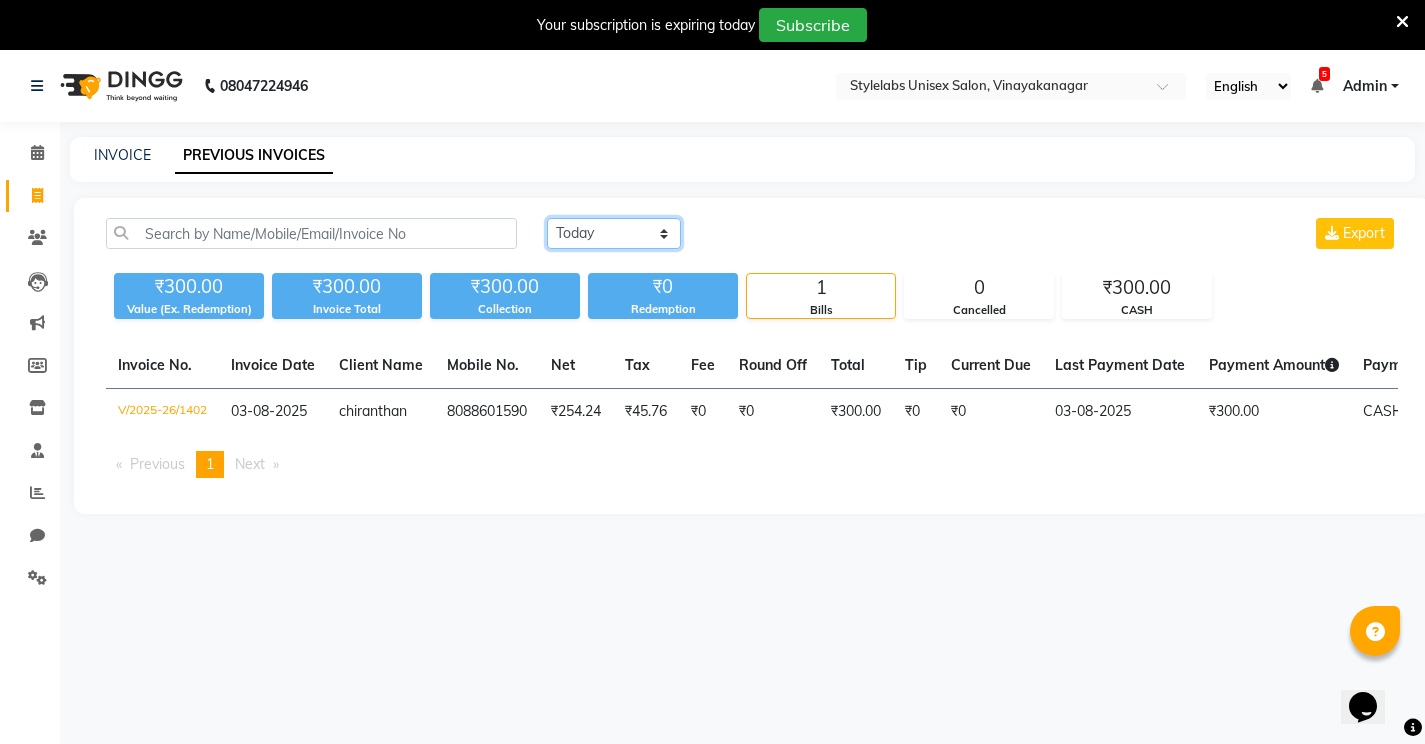 select on "yesterday" 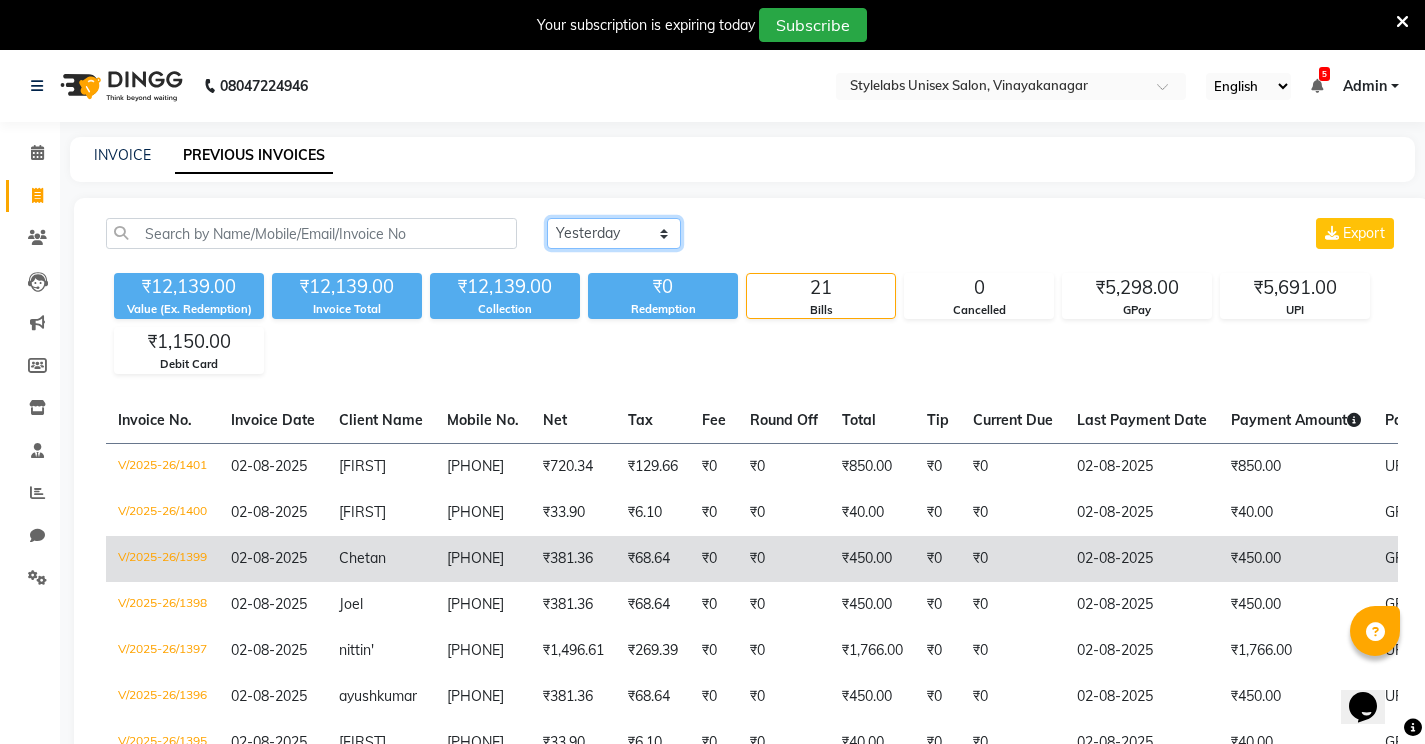 scroll, scrollTop: 6, scrollLeft: 0, axis: vertical 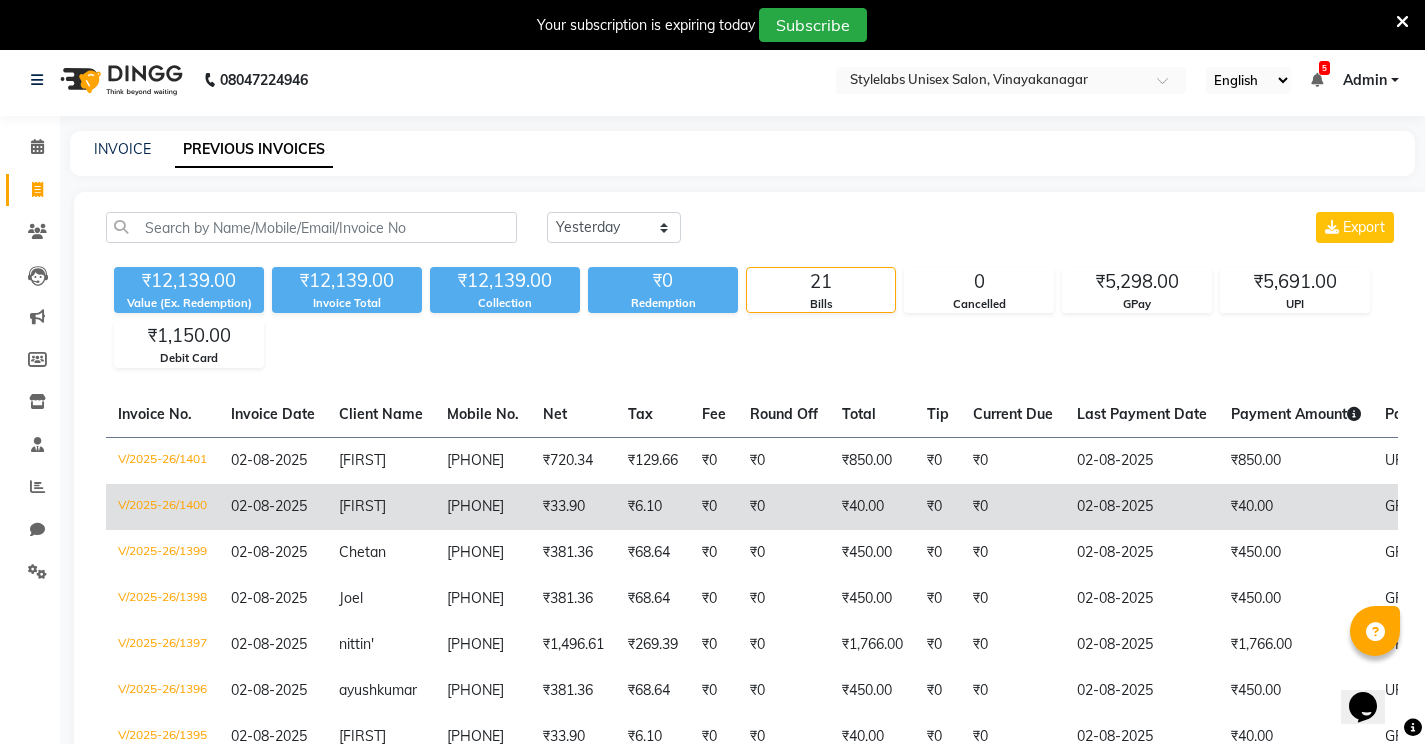 click on "V/2025-26/1400" 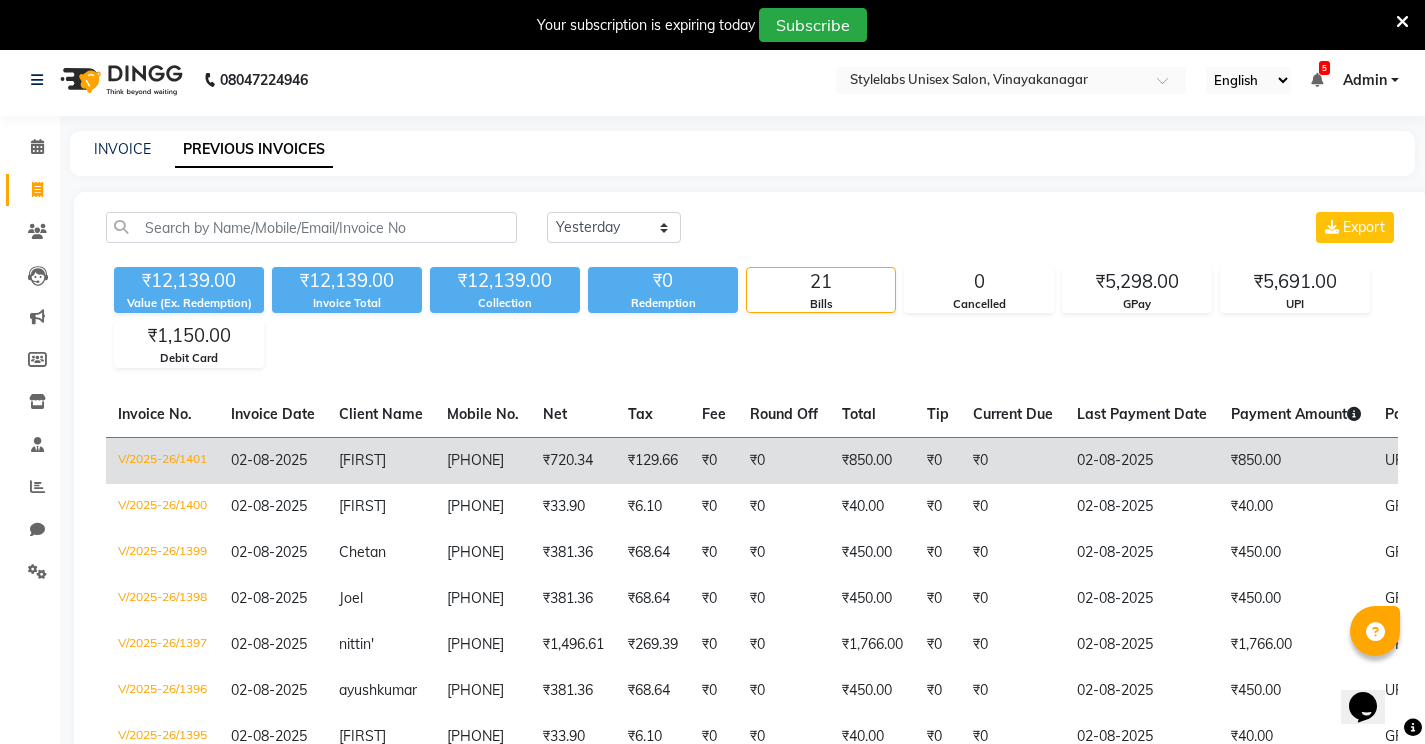 click on "[FIRST]" 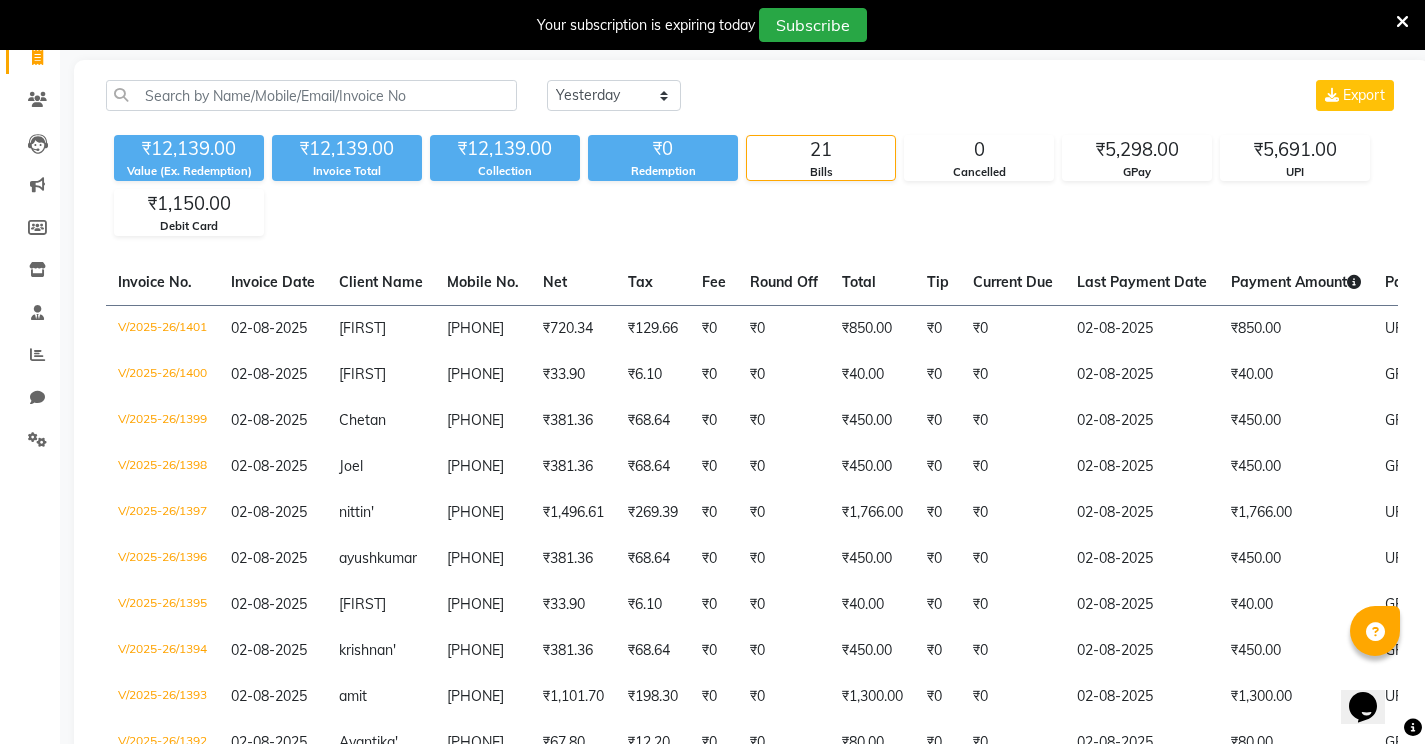 scroll, scrollTop: 140, scrollLeft: 0, axis: vertical 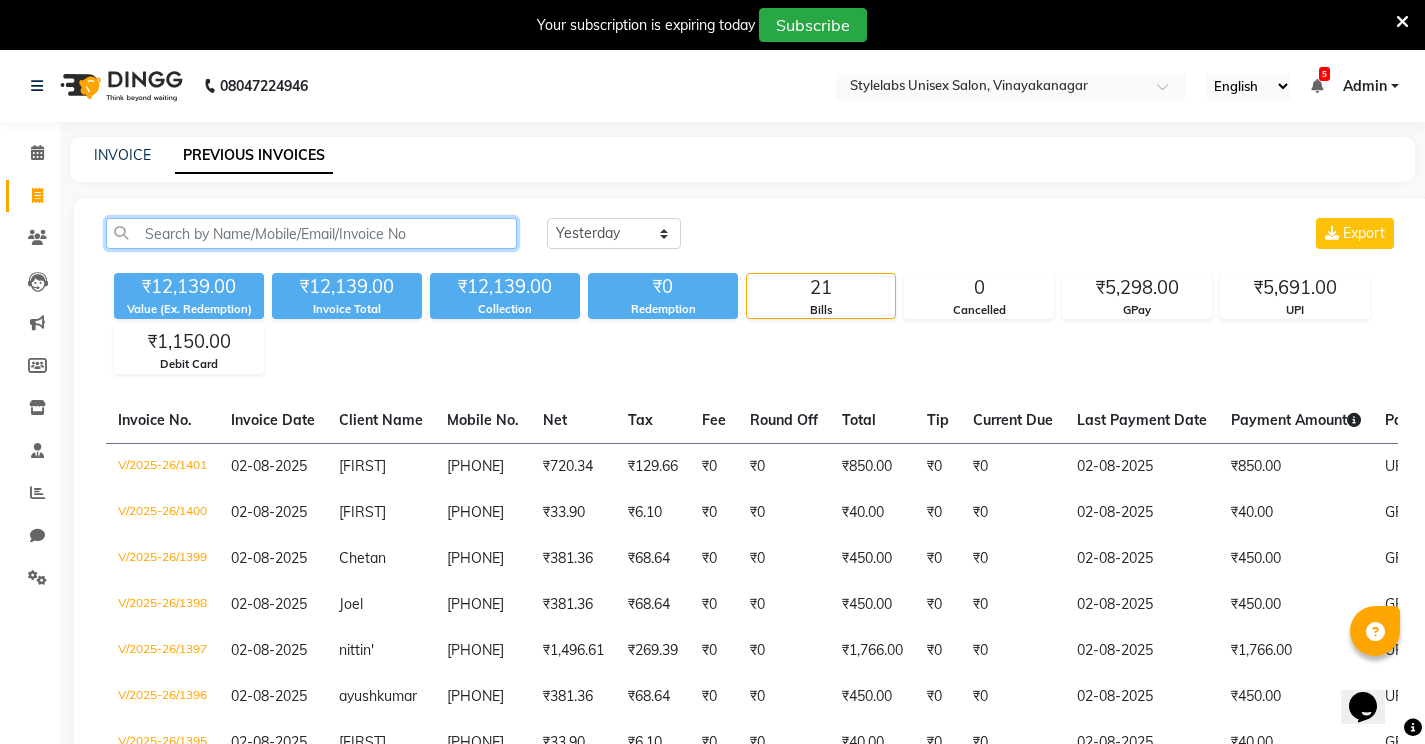 click 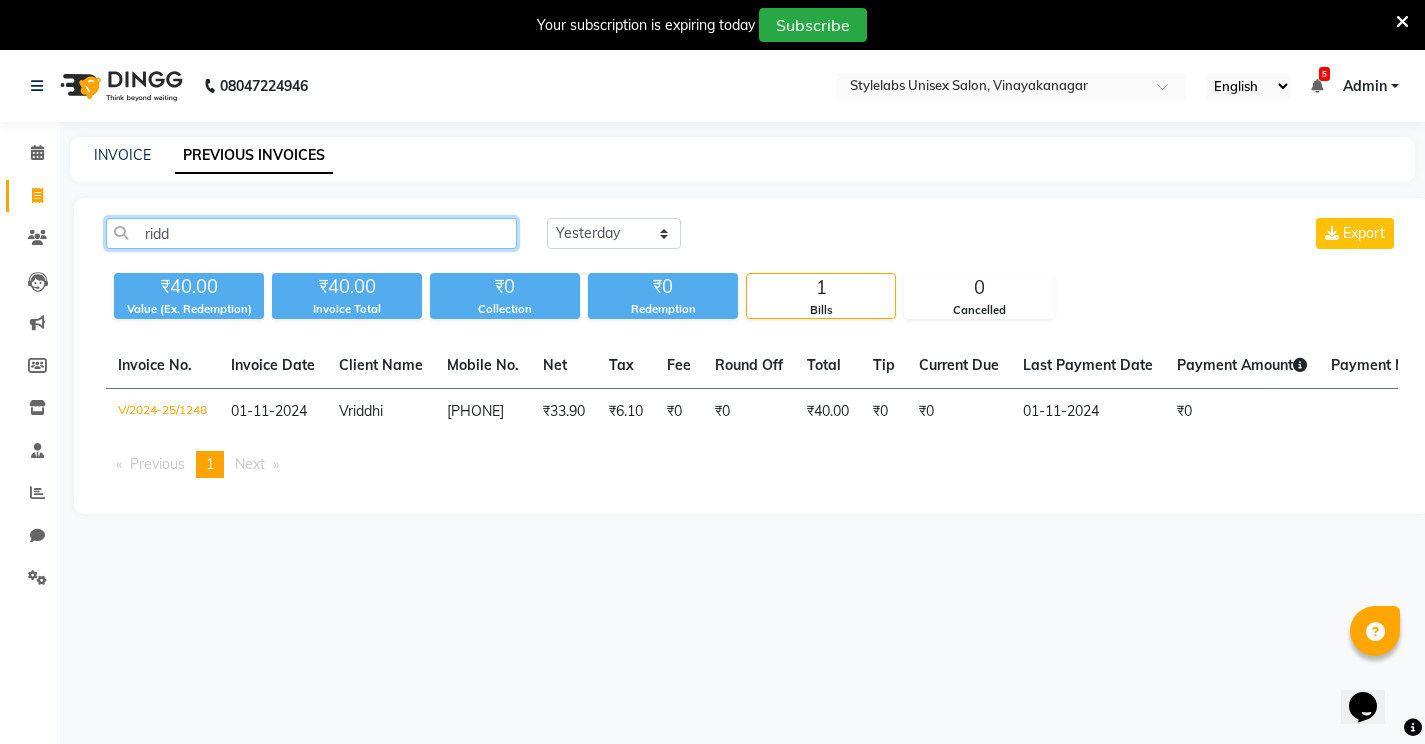 type on "ridd" 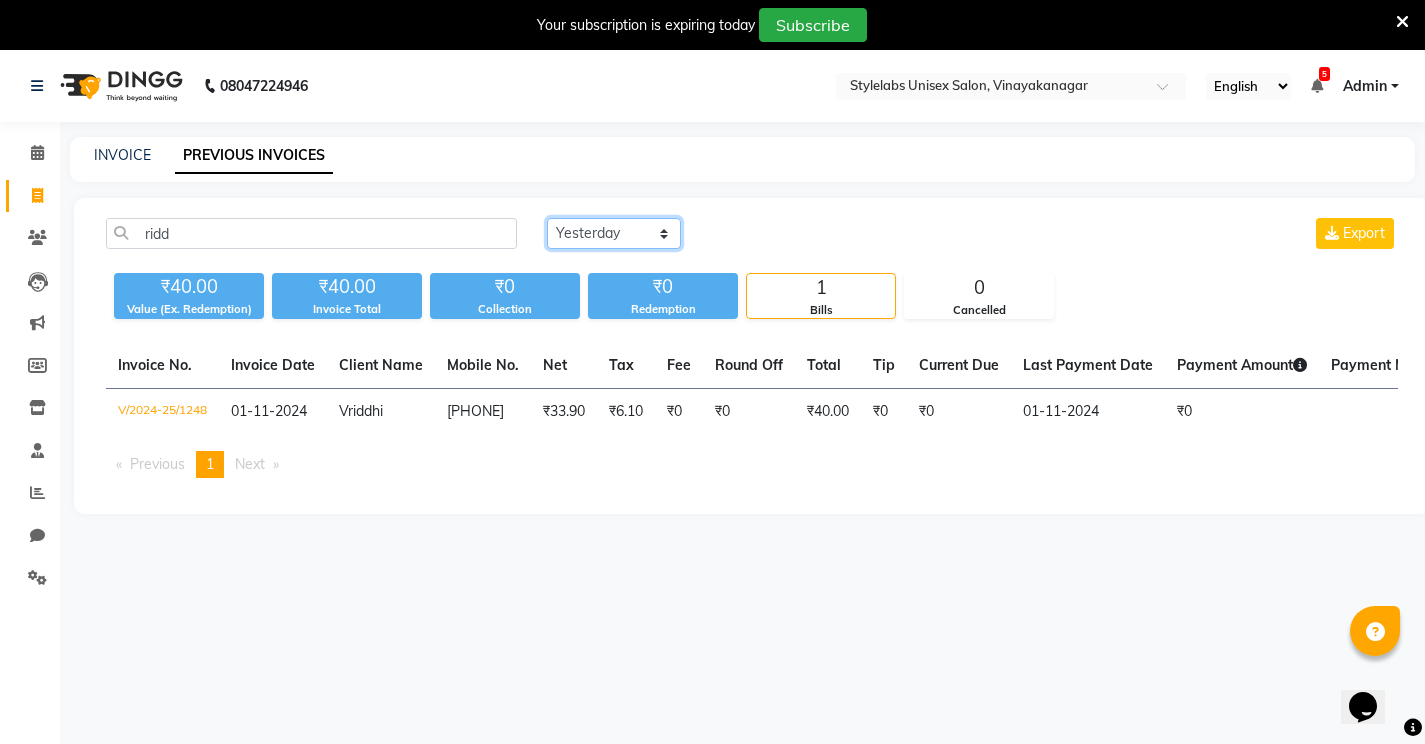 click on "Today Yesterday Custom Range" 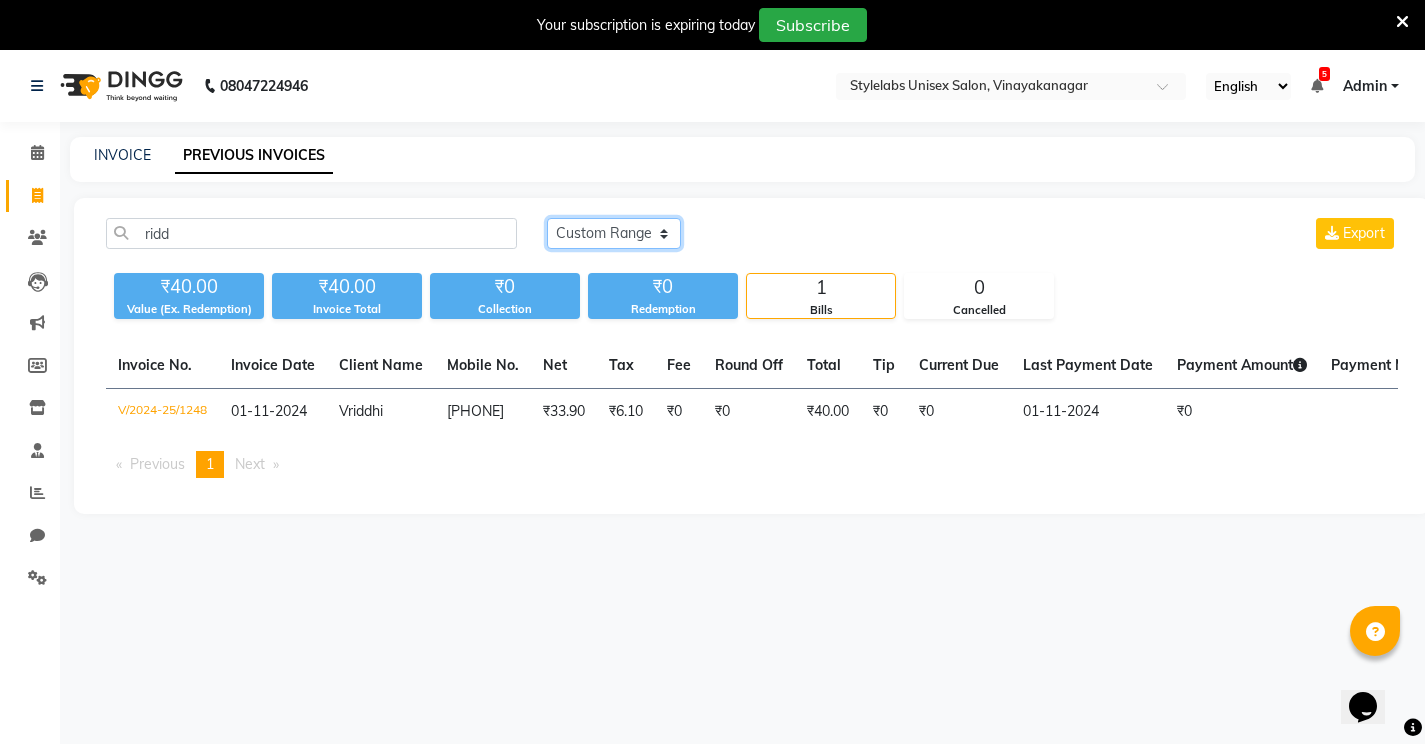 type 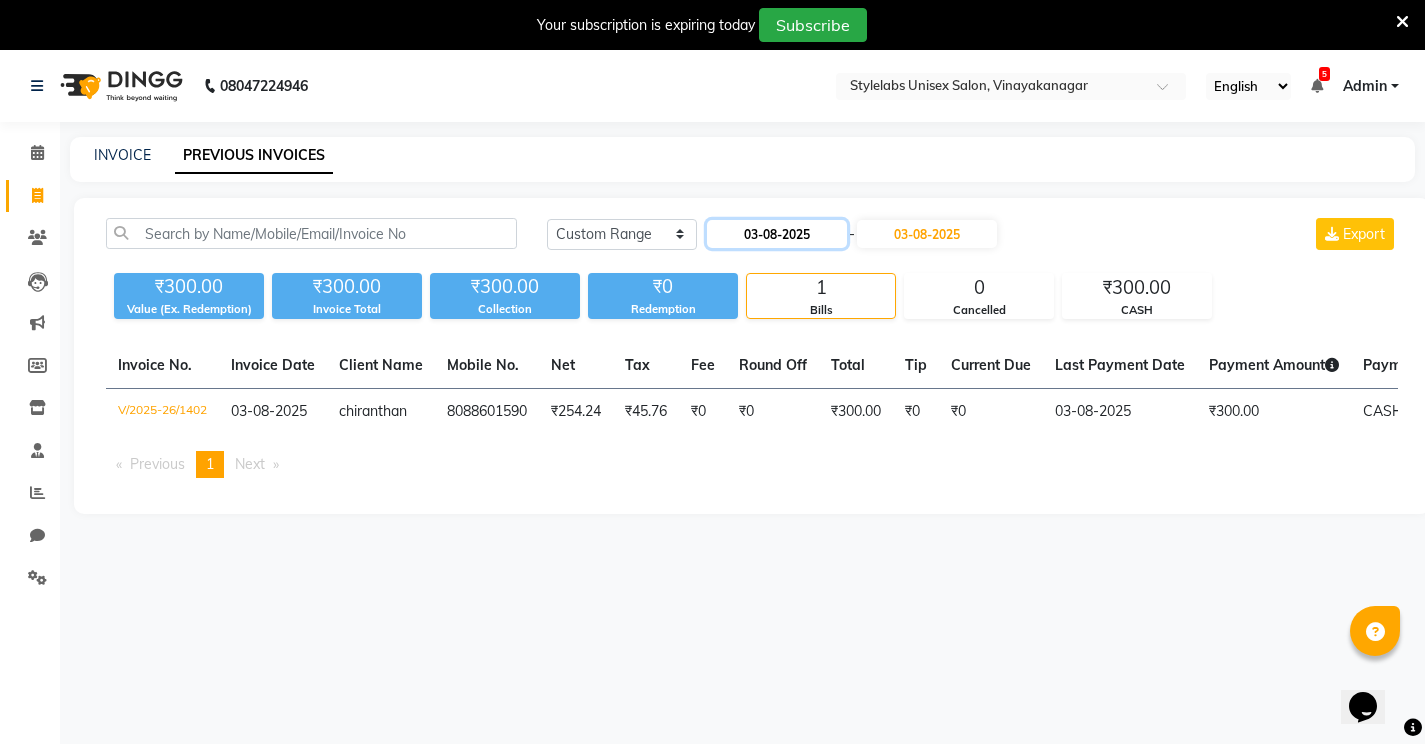 click on "03-08-2025" 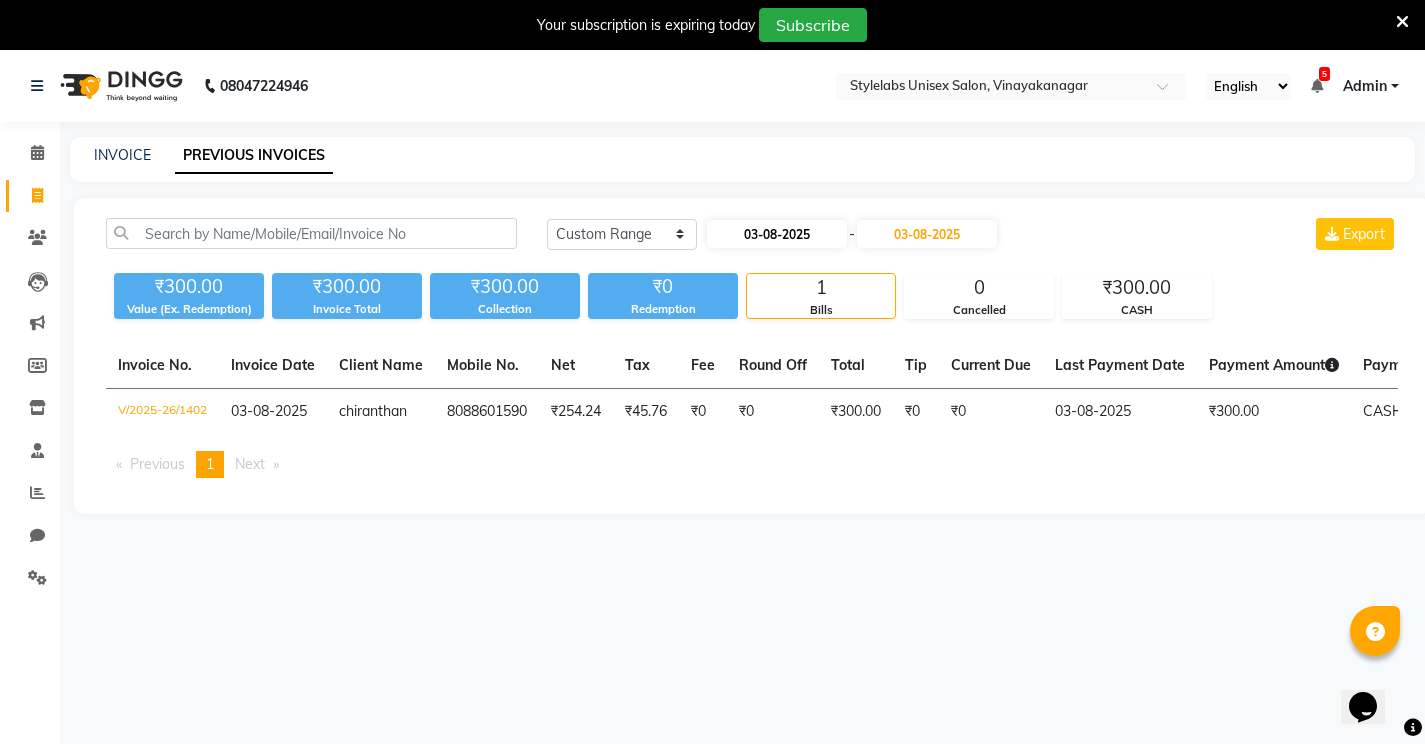 select on "8" 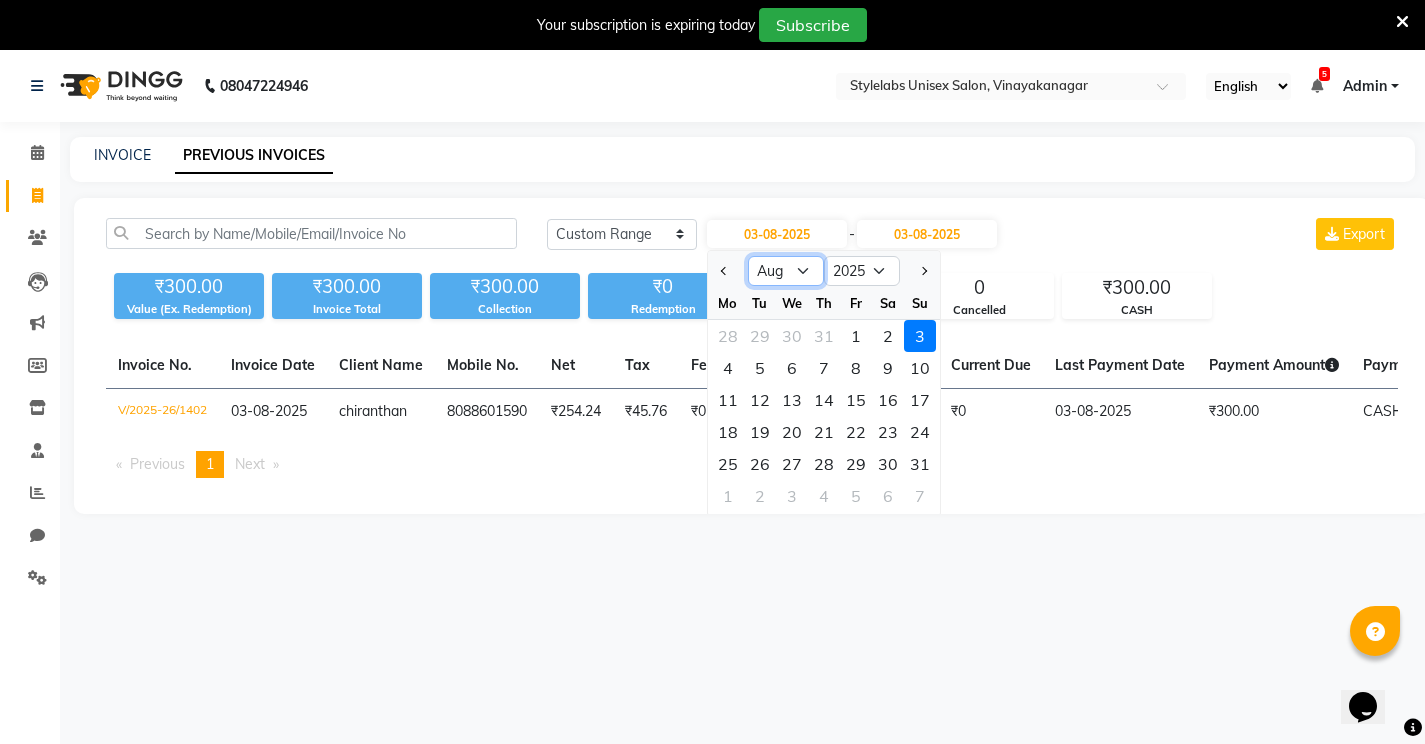 click on "Jan Feb Mar Apr May Jun Jul Aug Sep Oct Nov Dec" 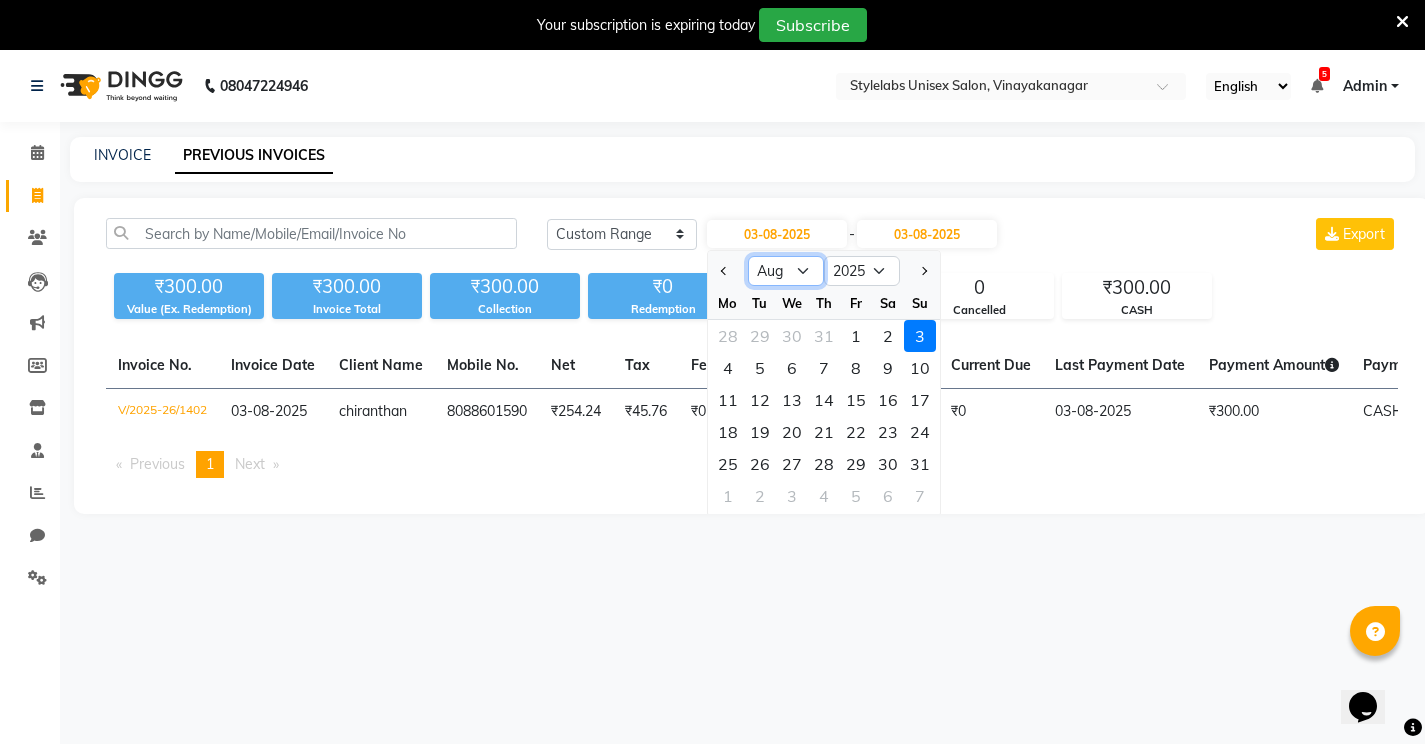 select on "7" 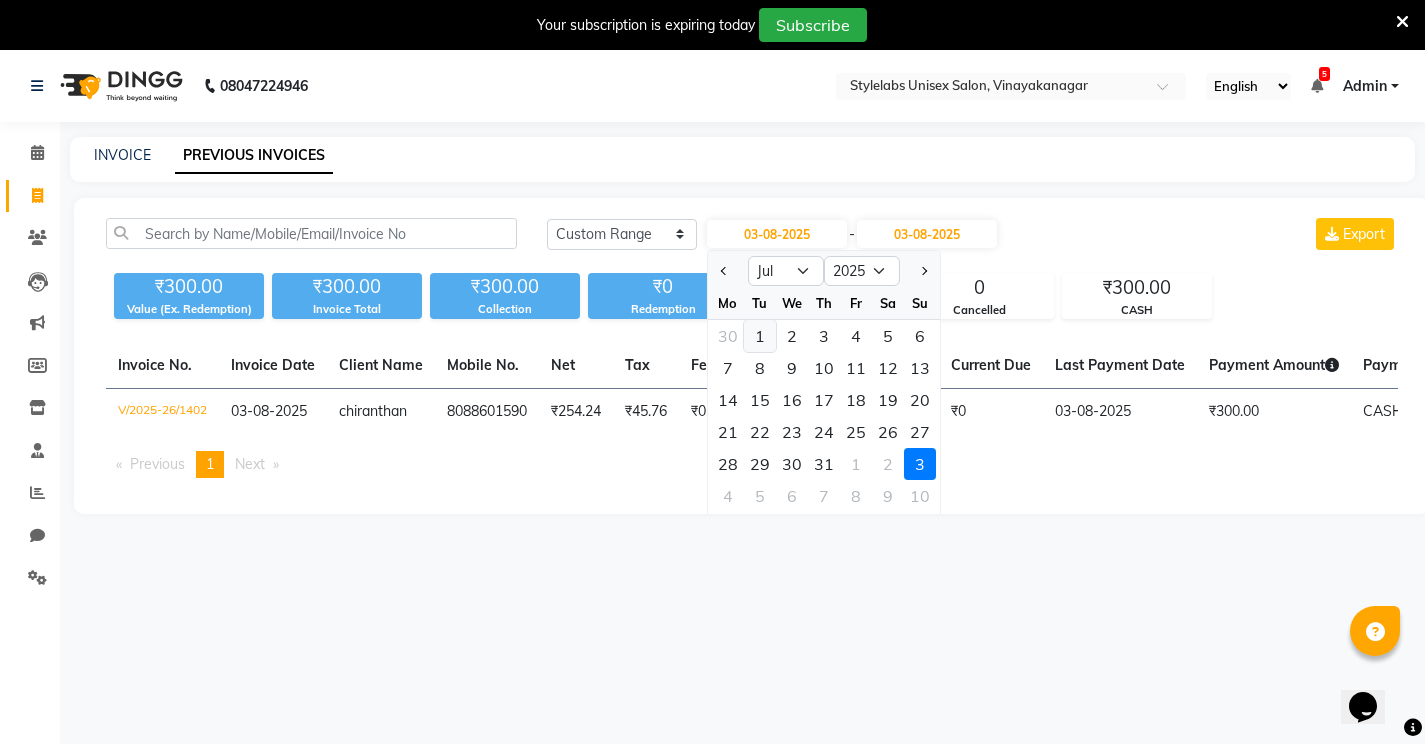 click on "1" 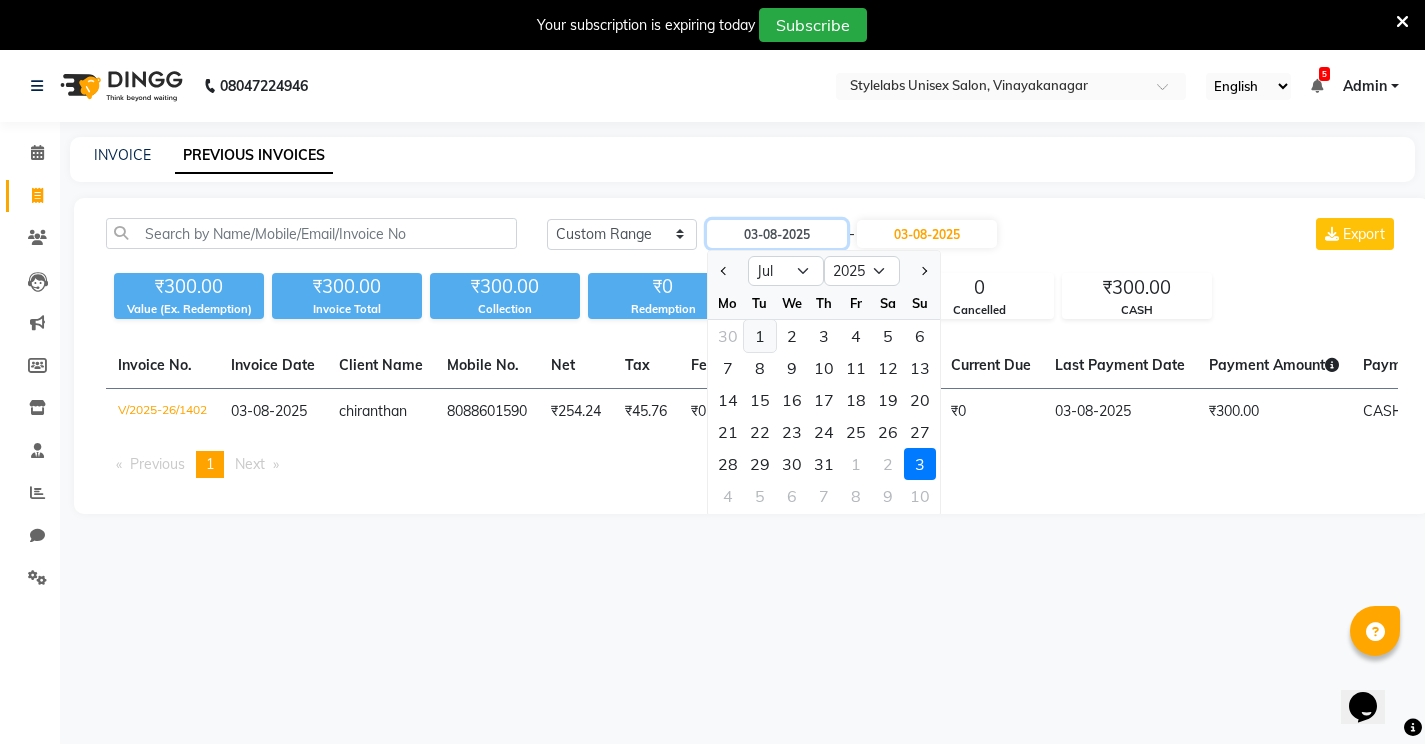 type on "01-07-2025" 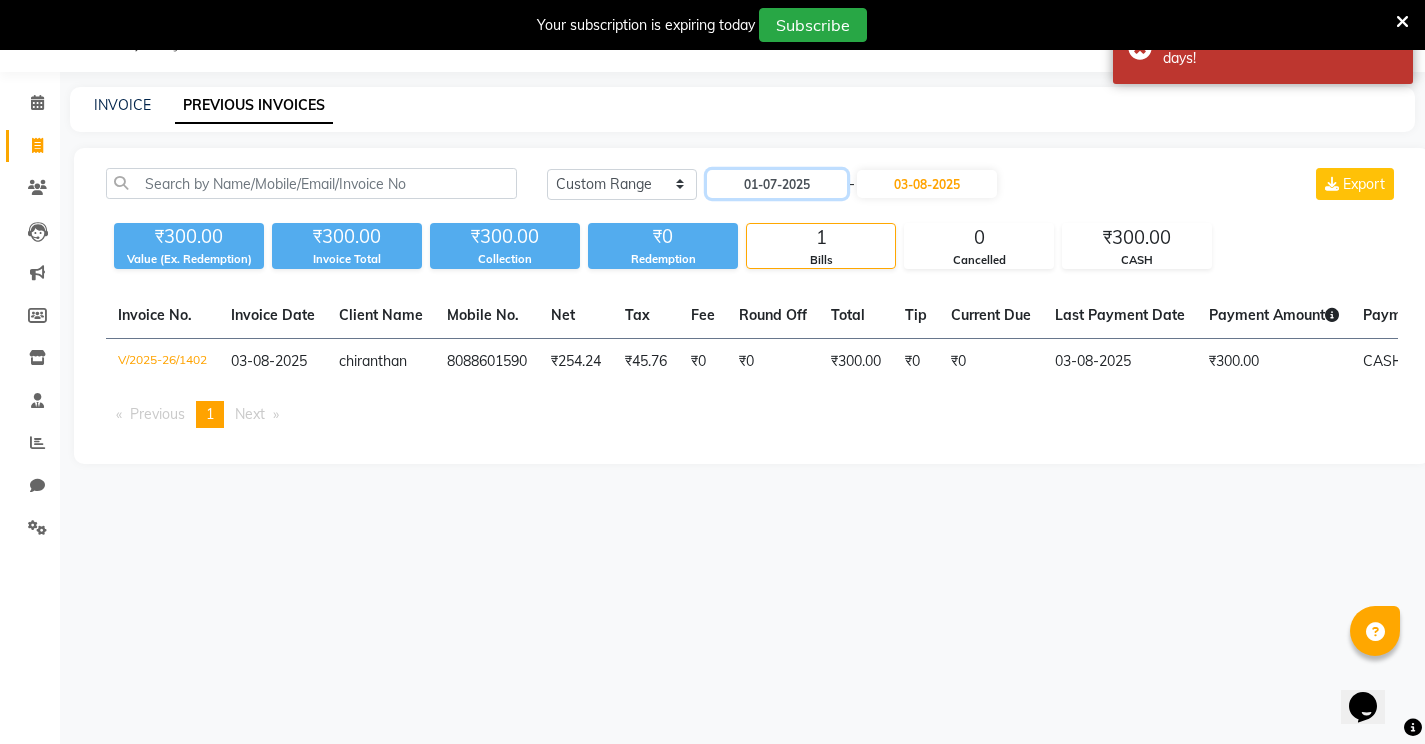 scroll, scrollTop: 0, scrollLeft: 0, axis: both 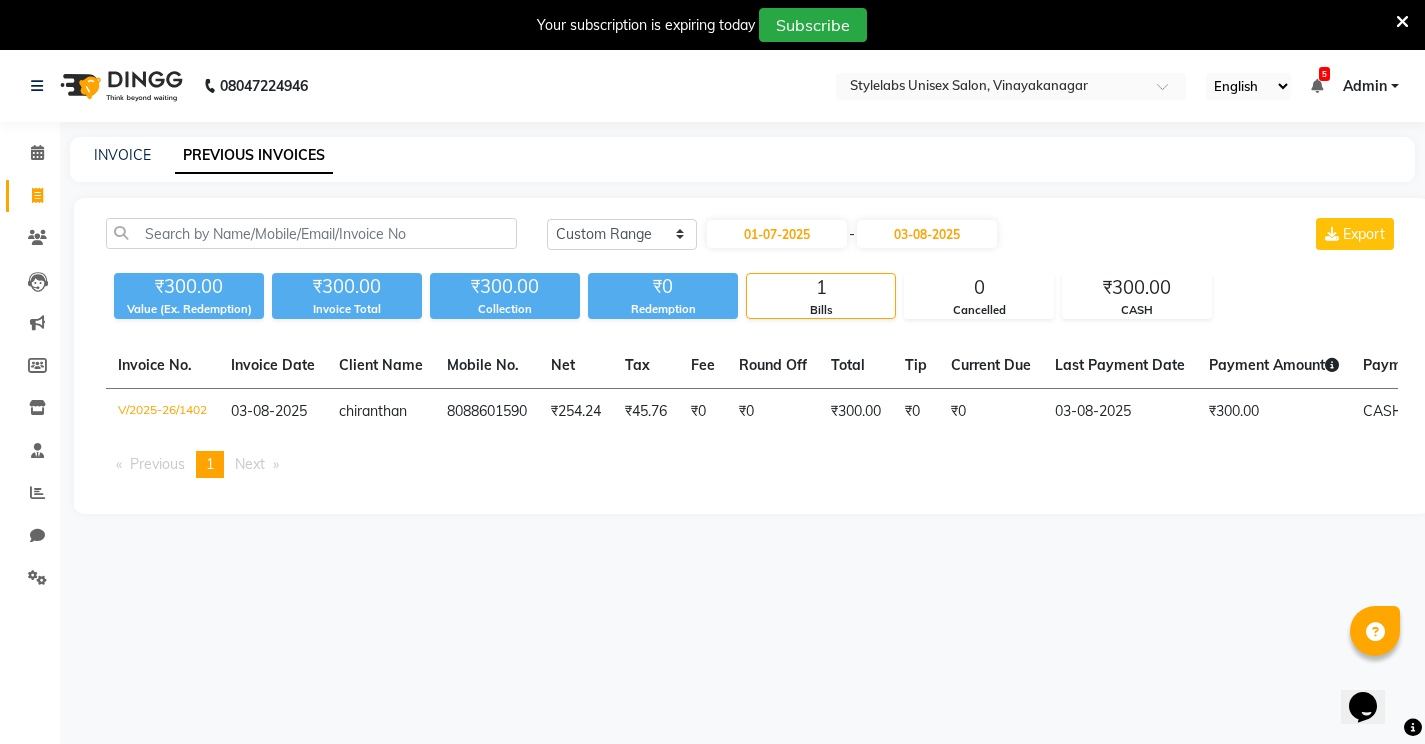 click at bounding box center (1402, 22) 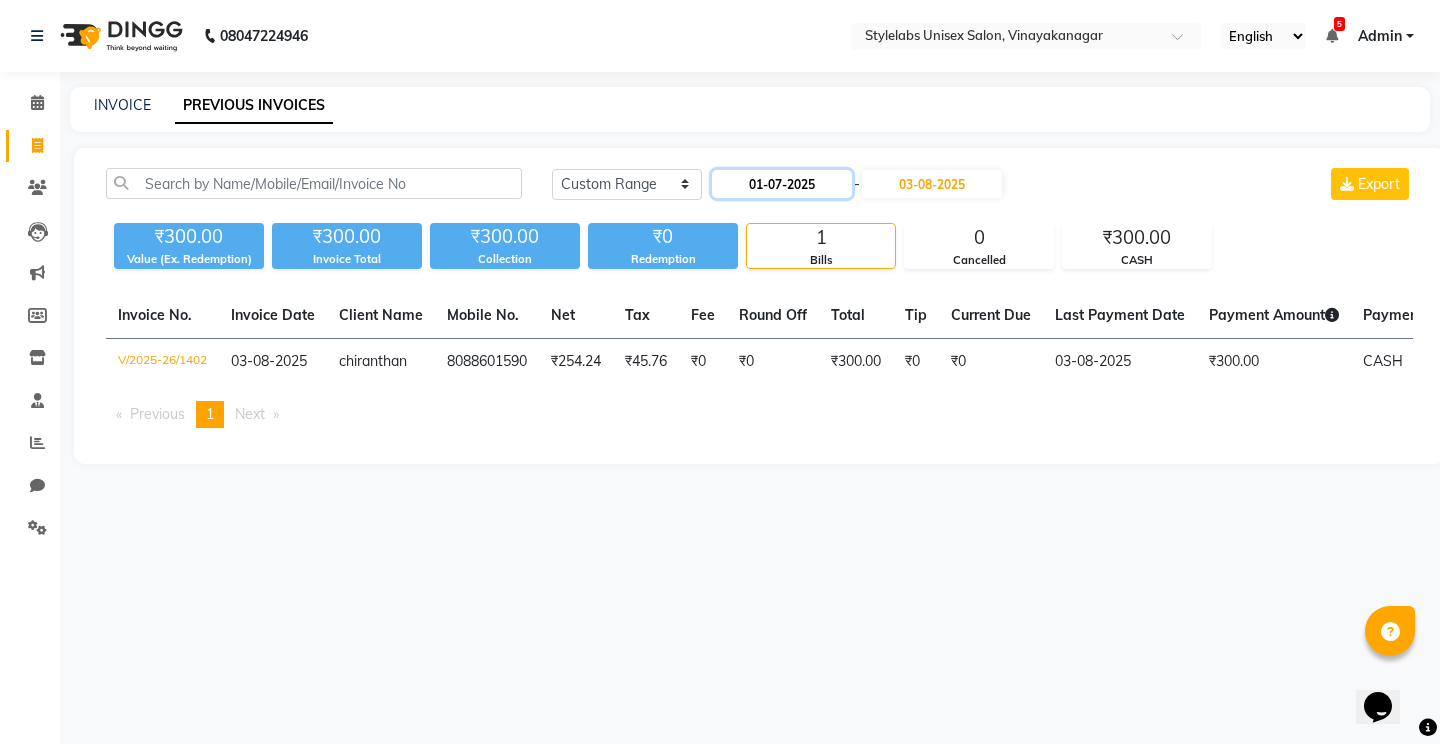click on "01-07-2025" 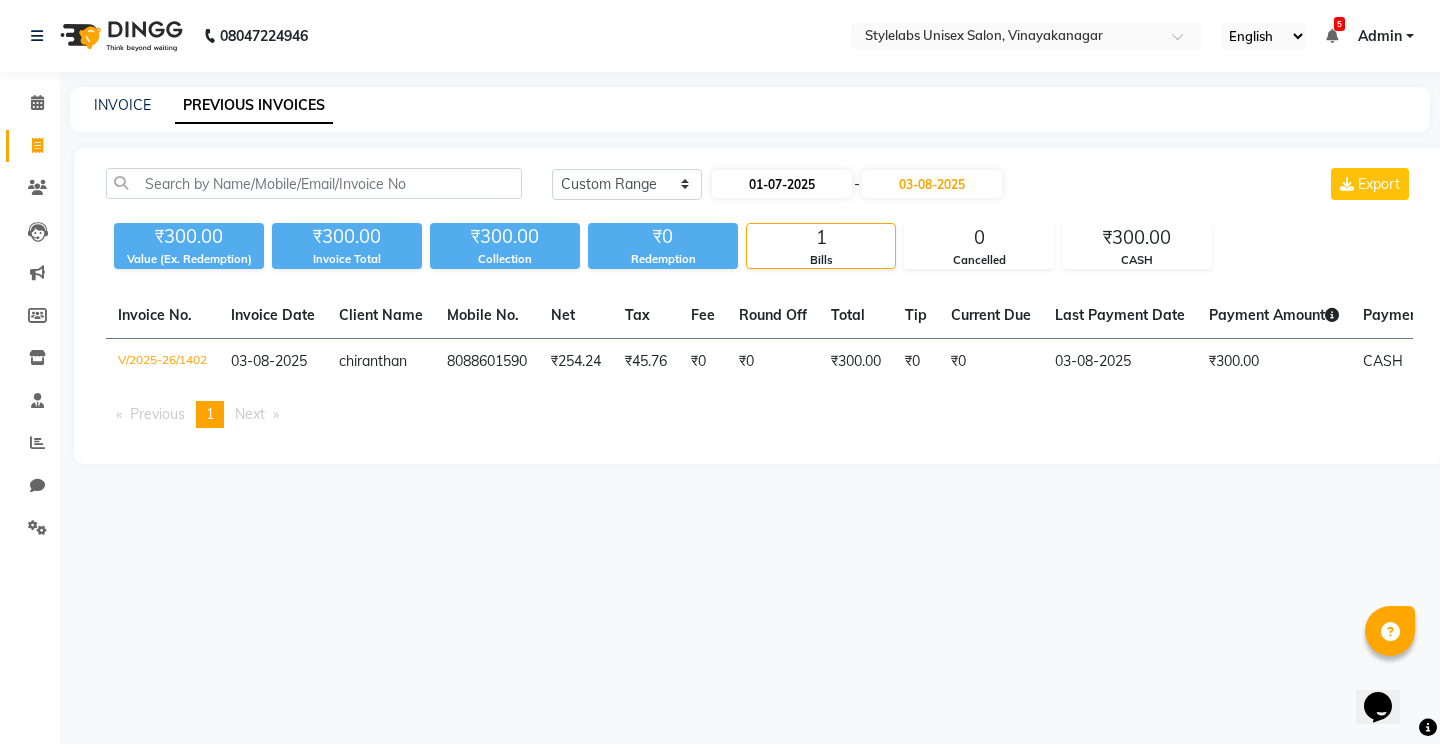 select on "7" 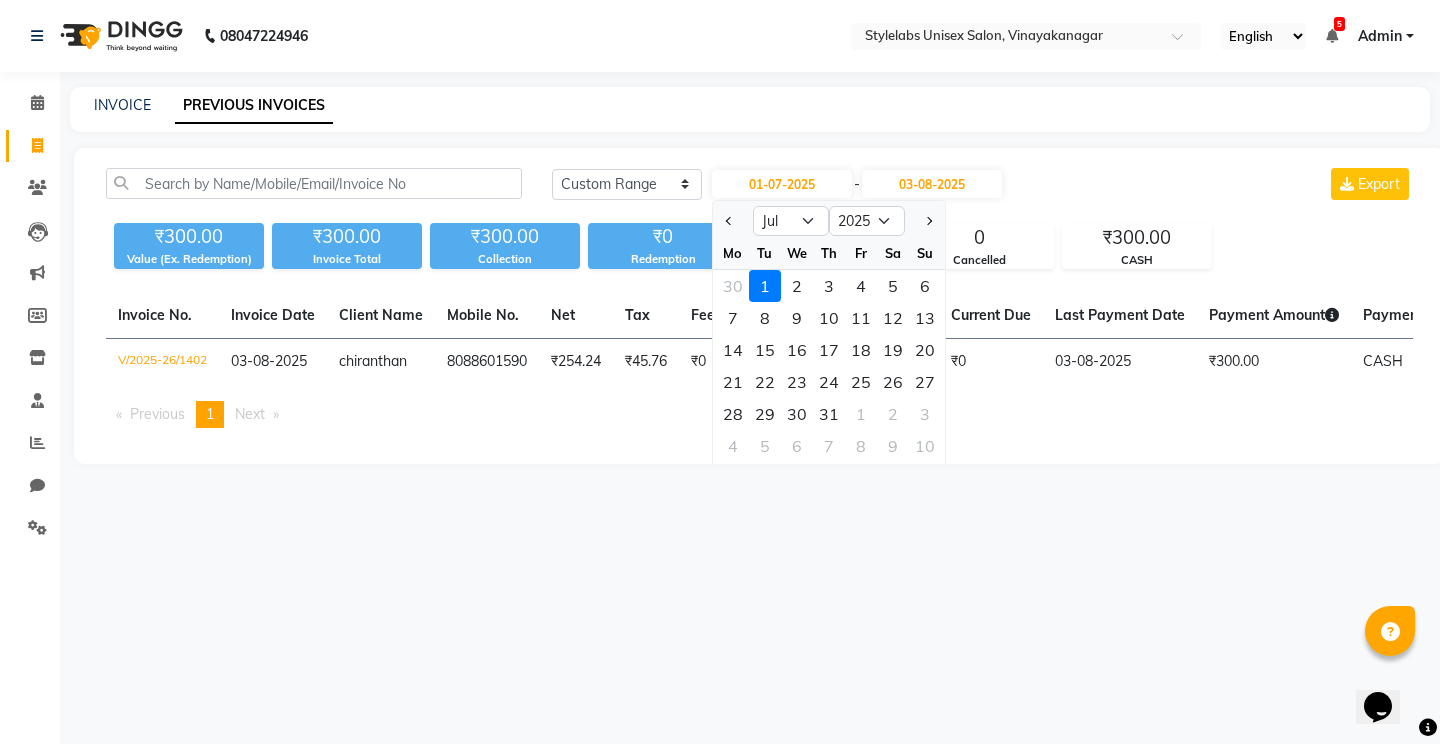 click on "[DATE]" 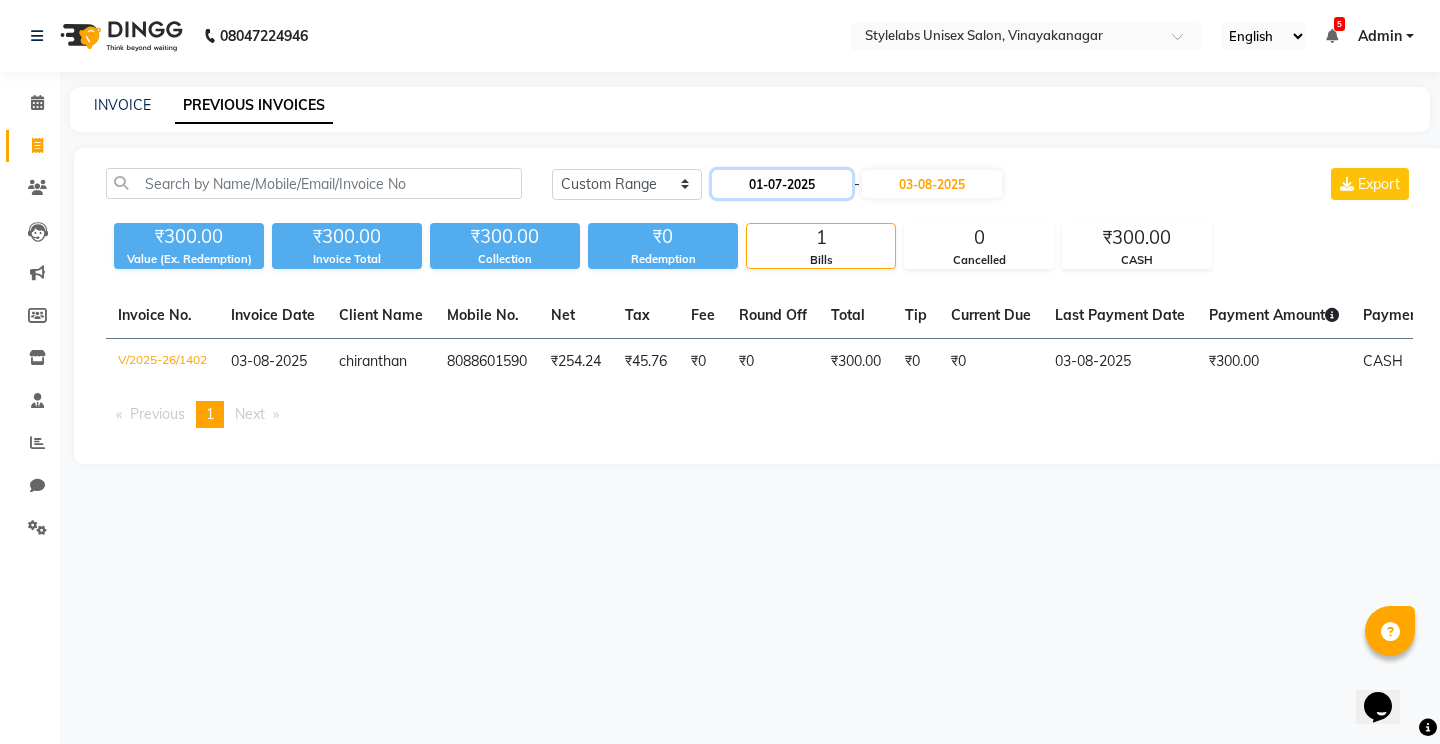 click on "01-07-2025" 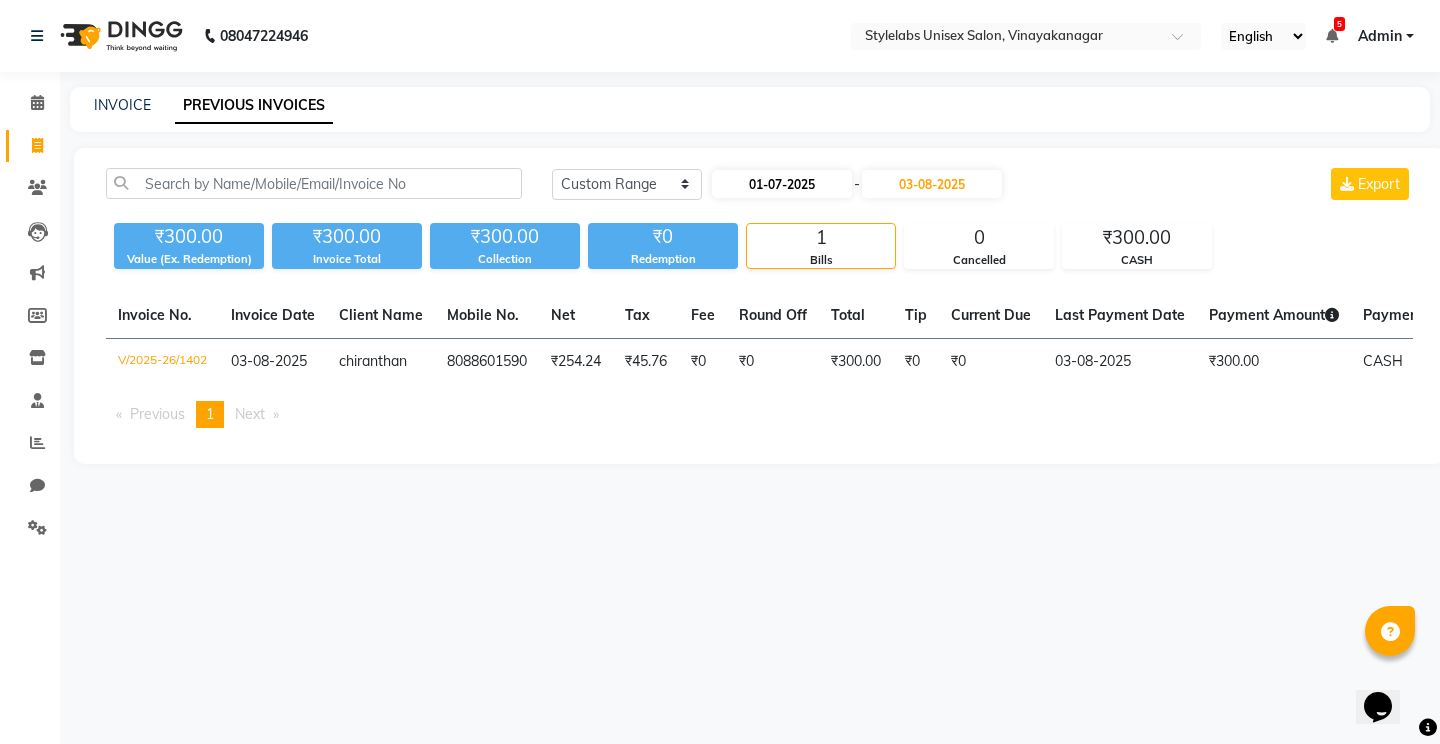 select on "7" 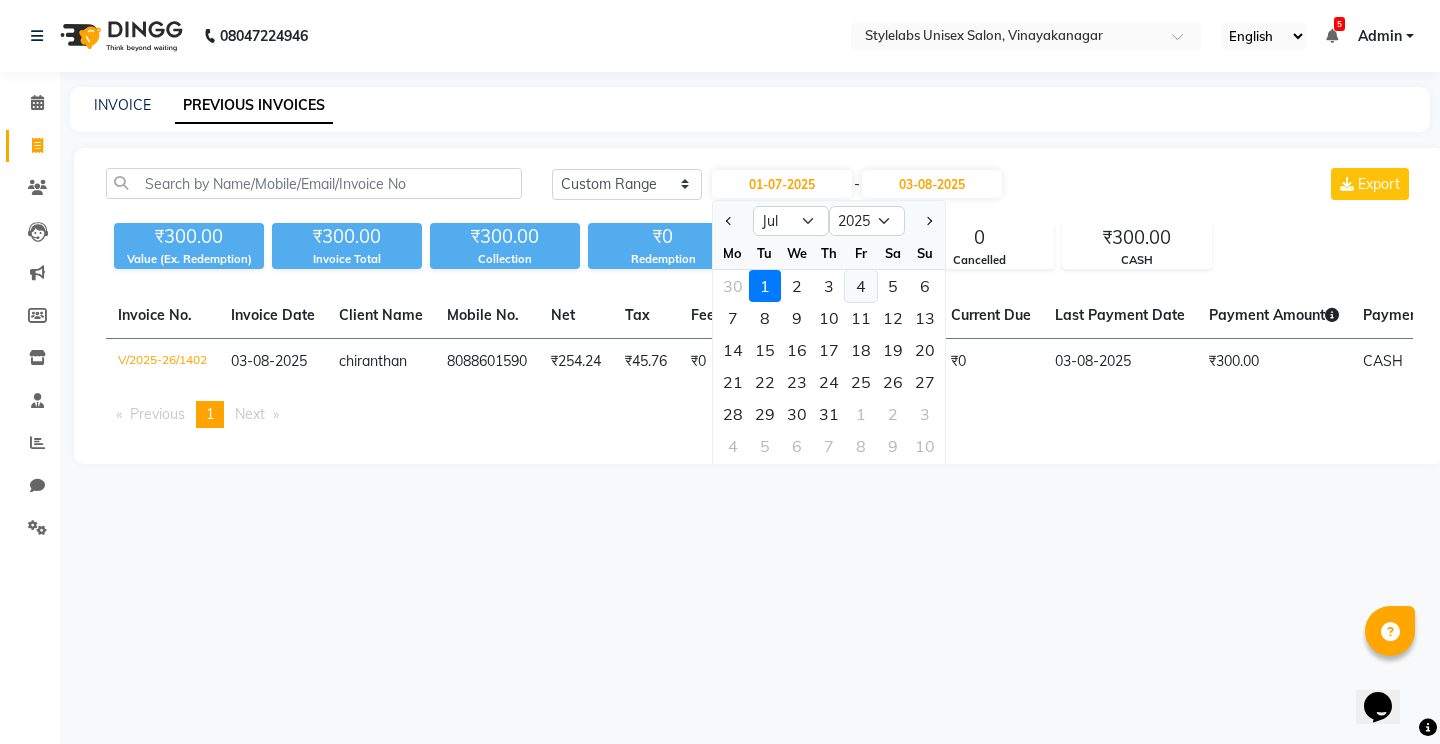 click on "4" 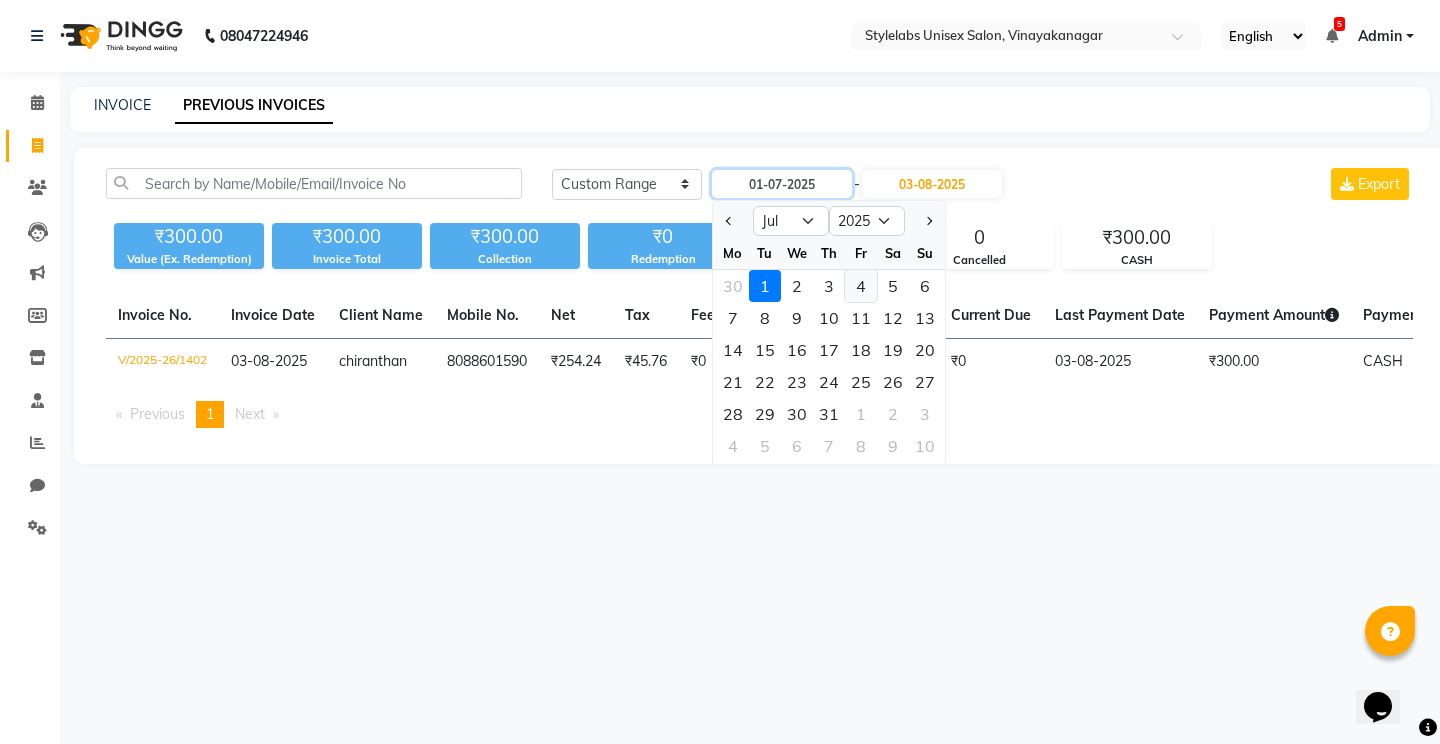 type on "04-07-2025" 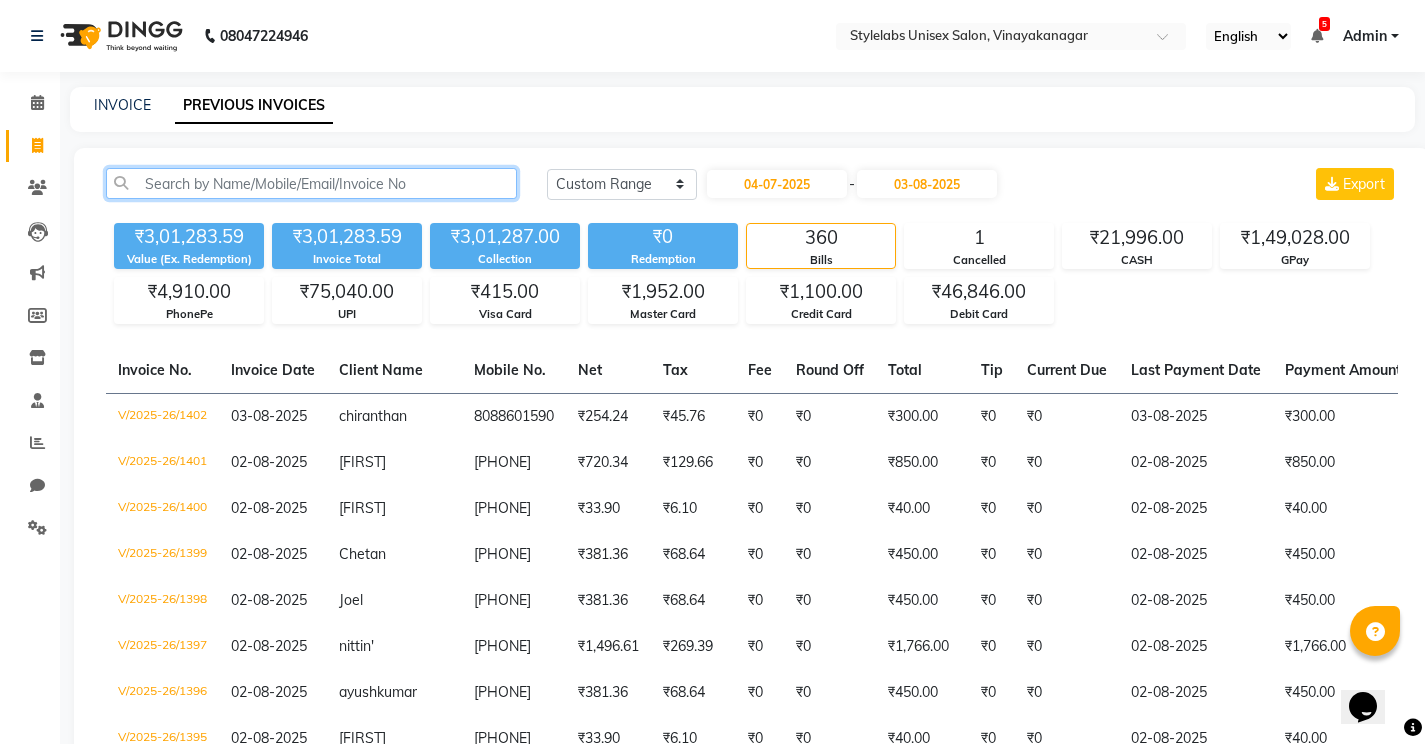click 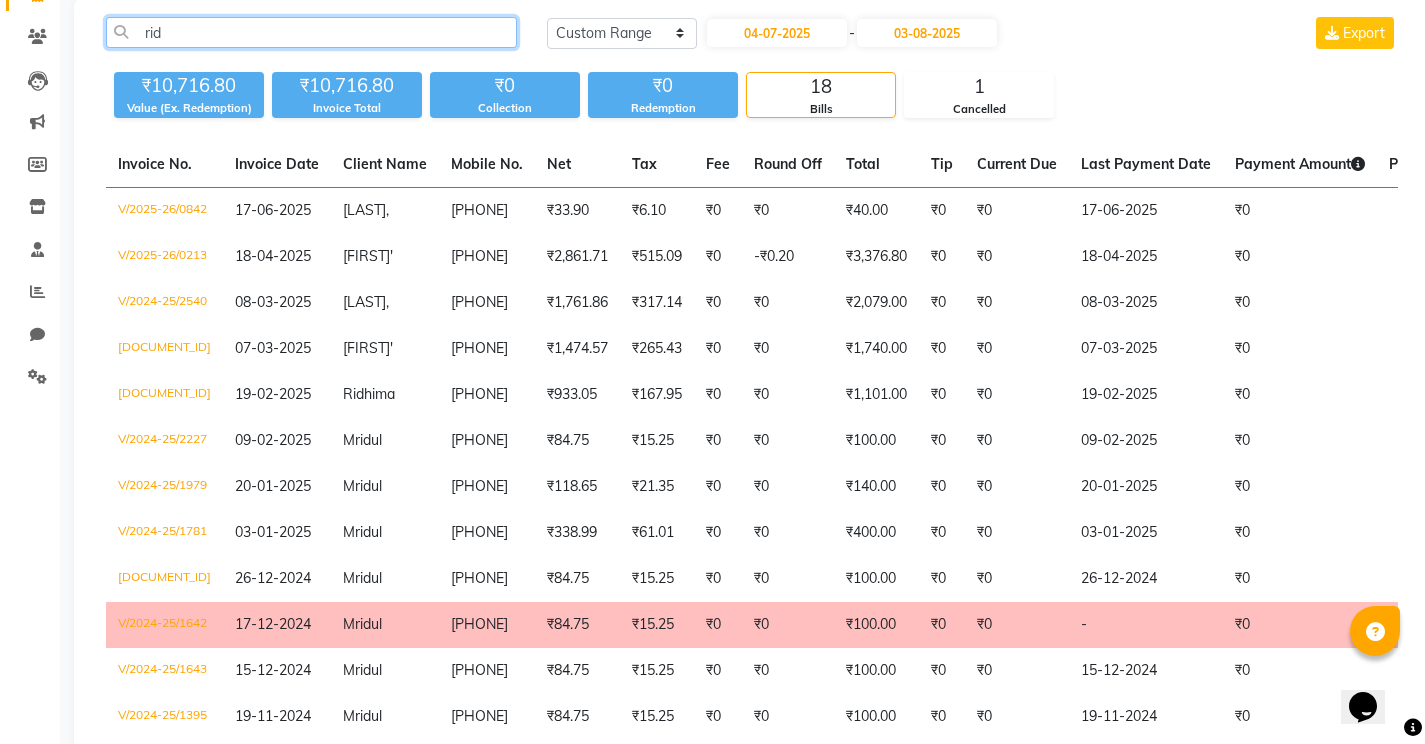 scroll, scrollTop: 0, scrollLeft: 0, axis: both 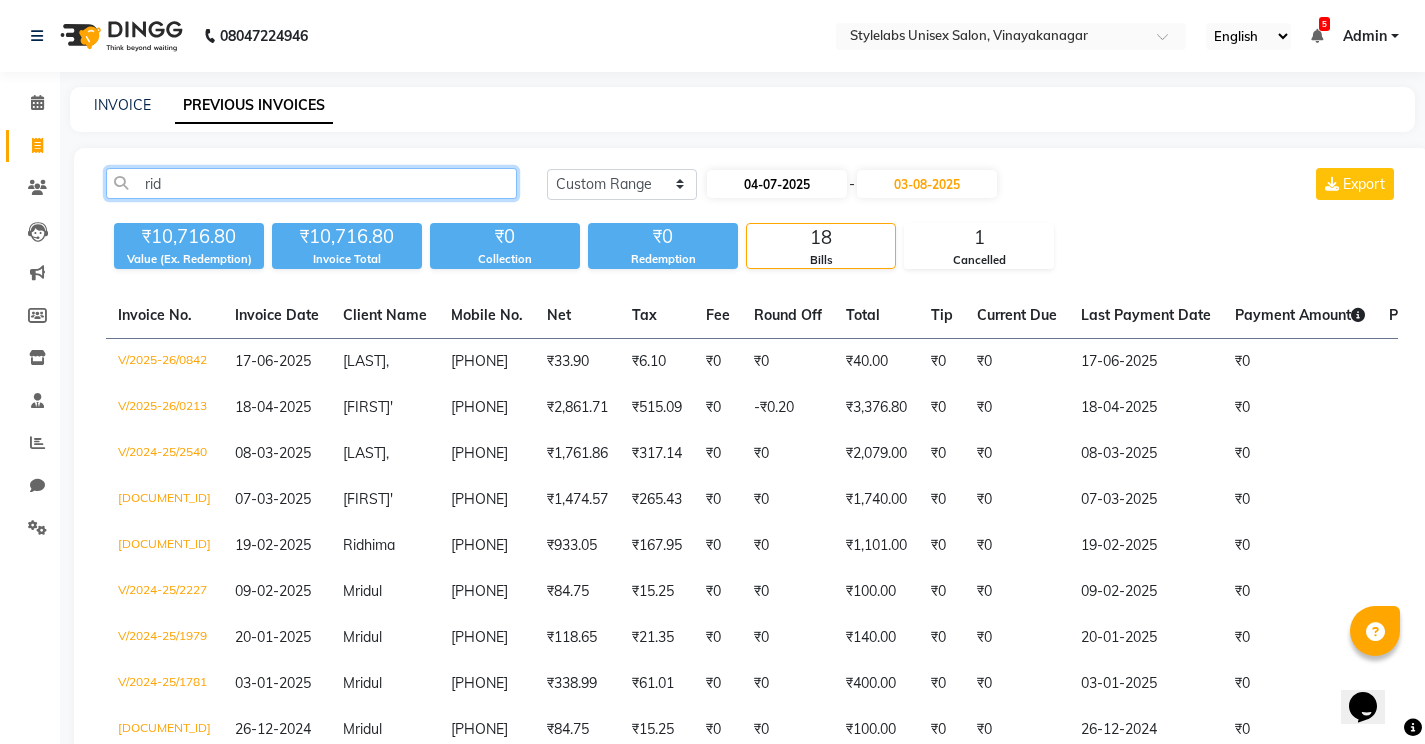type on "rid" 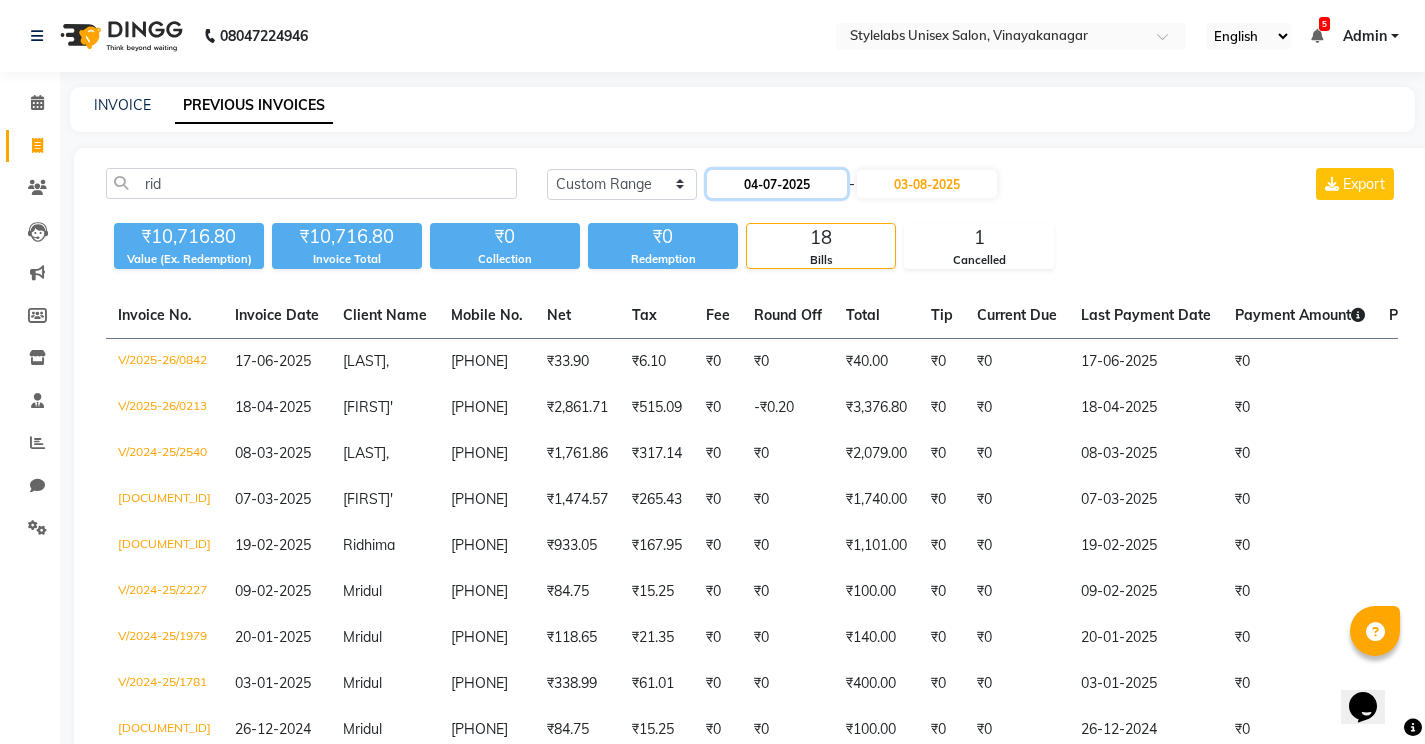 click on "04-07-2025" 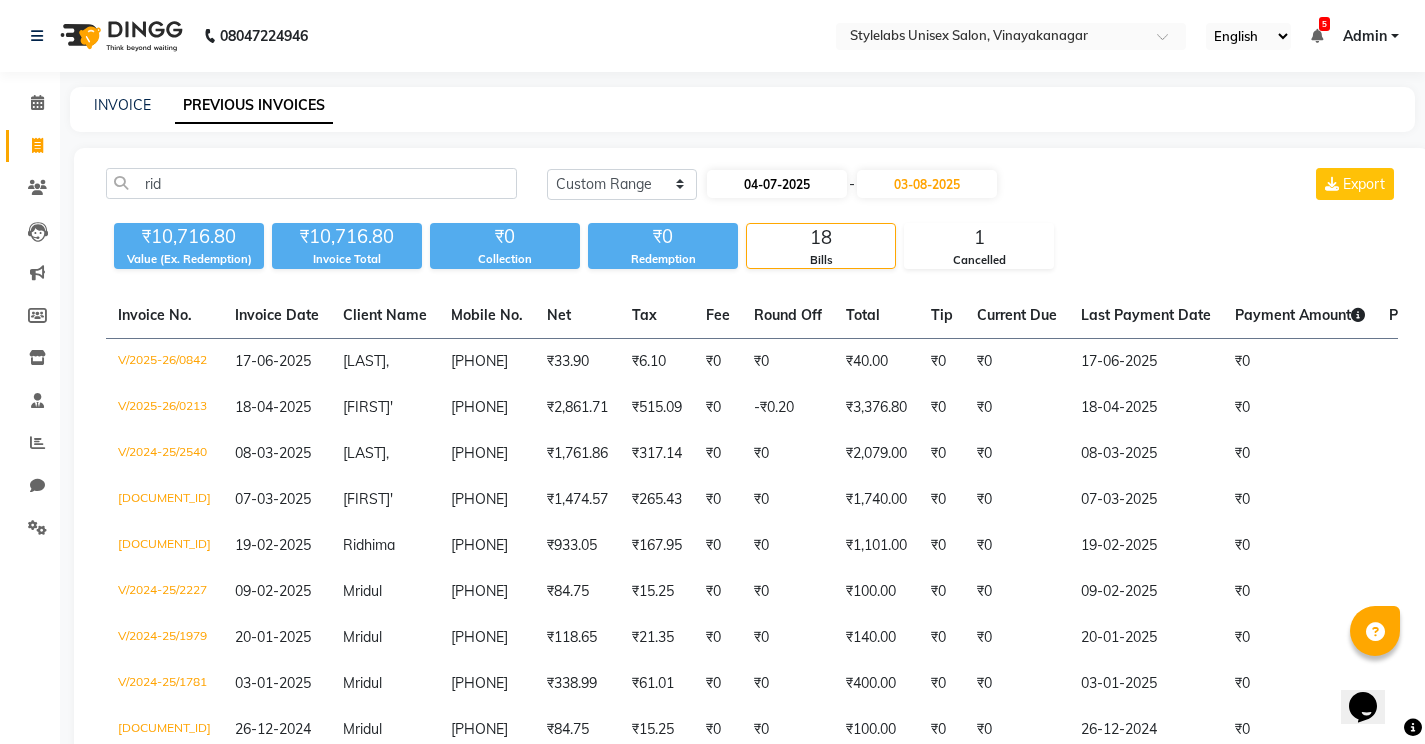 select on "7" 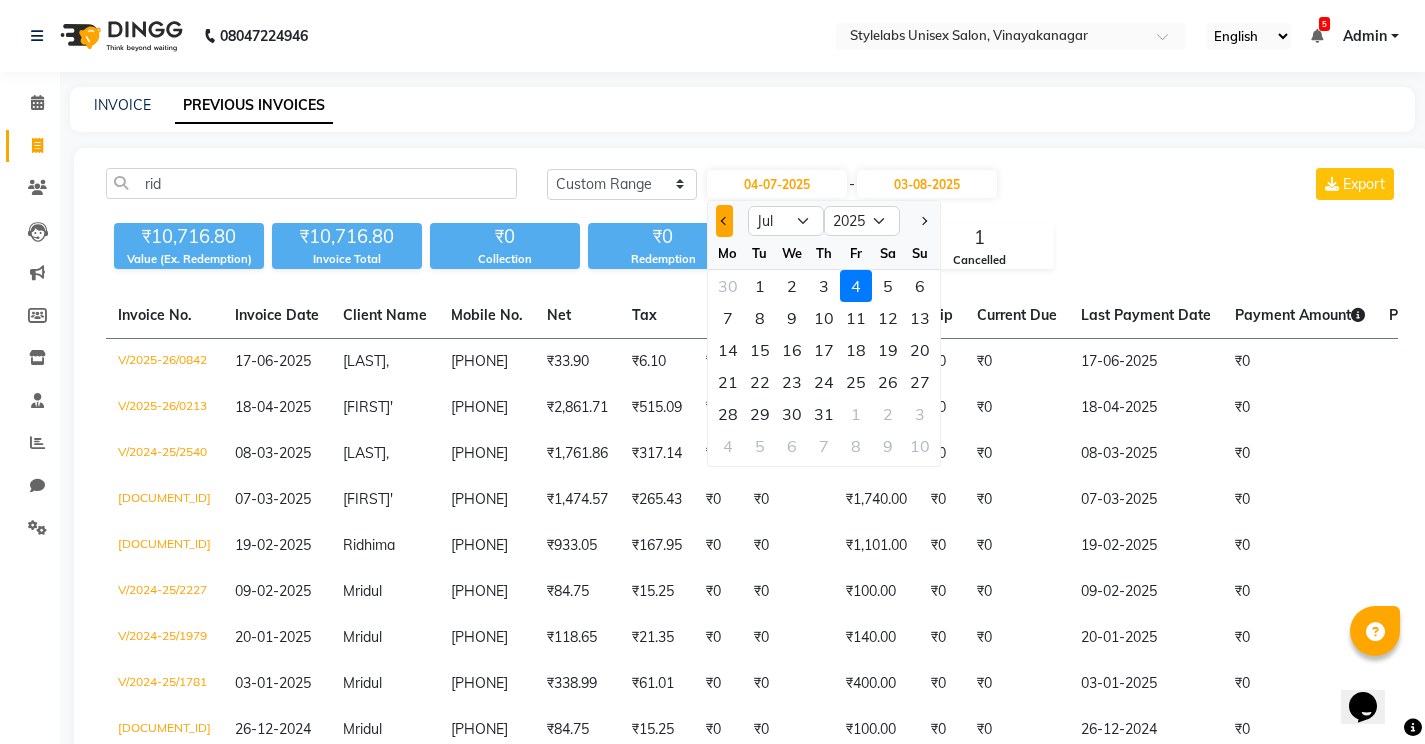 click 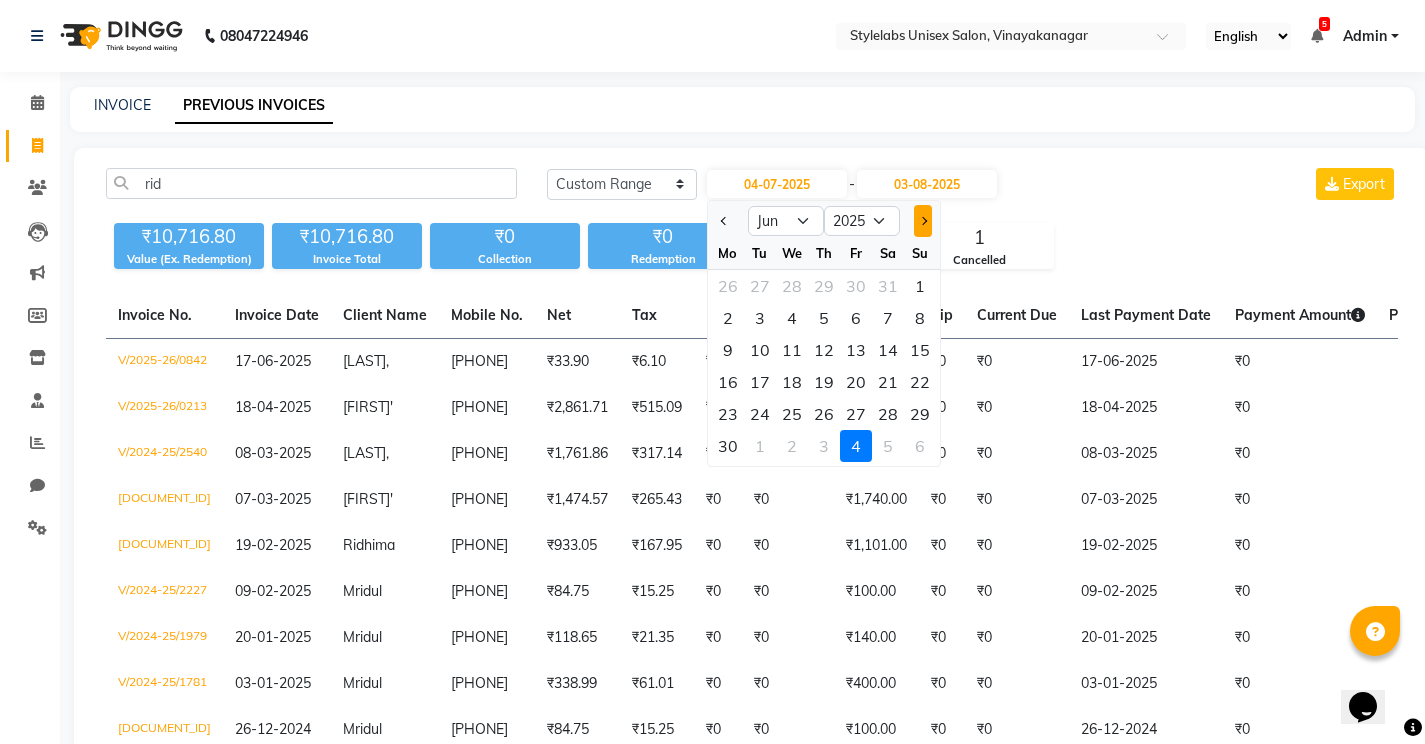 click 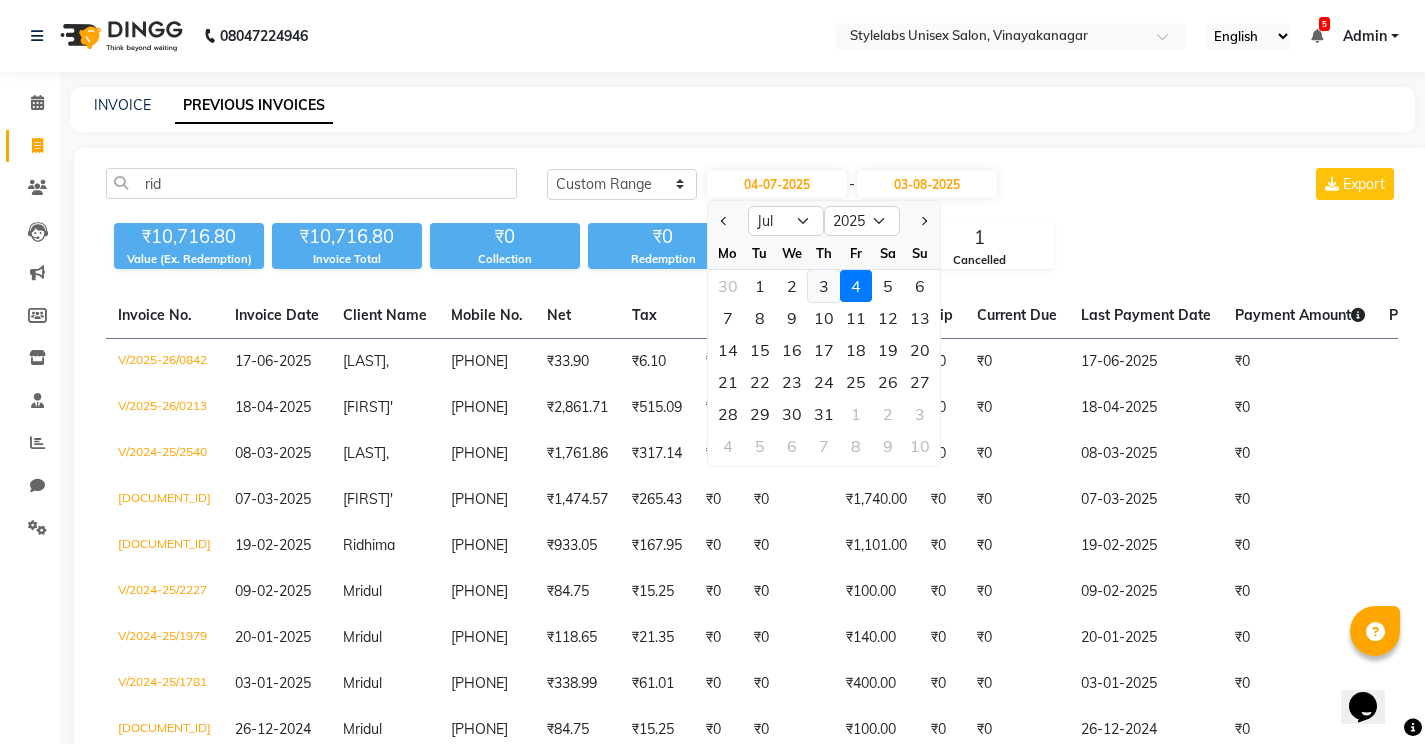 click on "3" 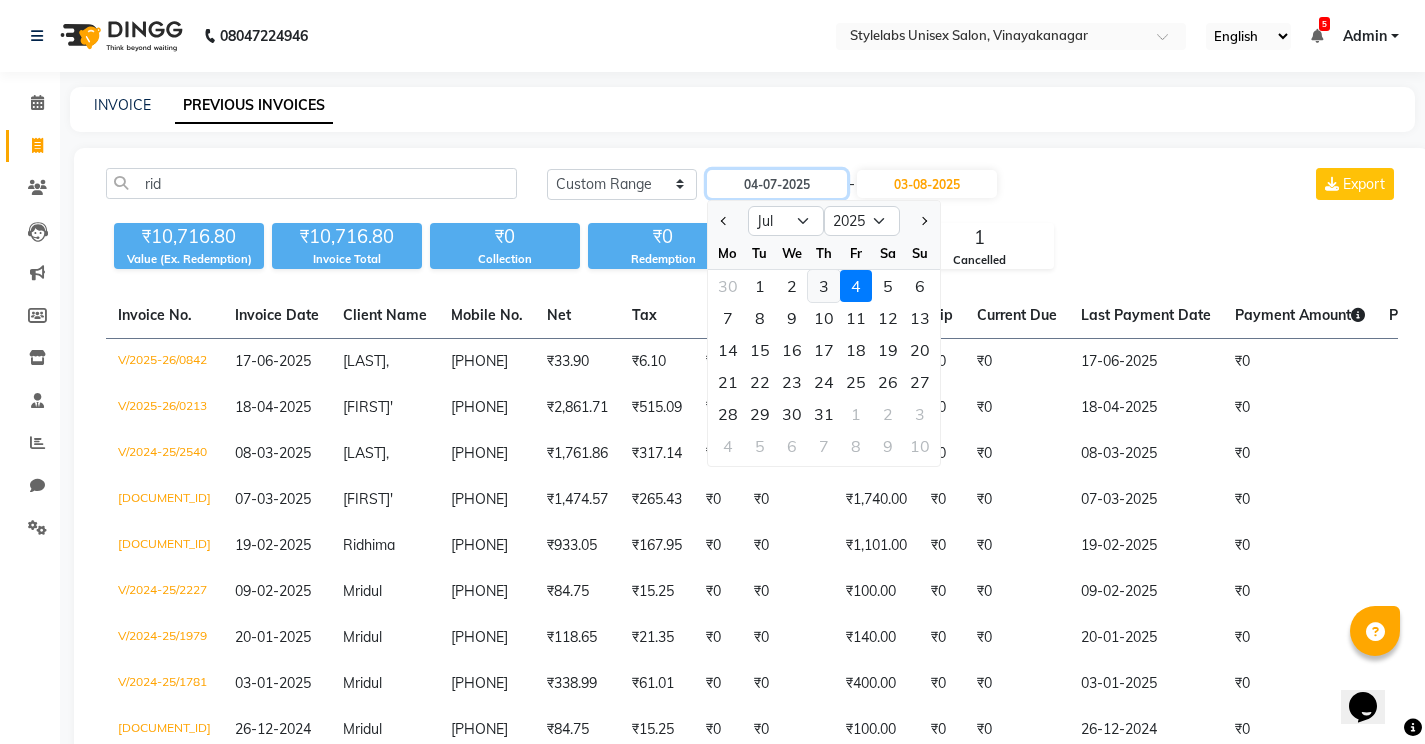 type on "03-07-2025" 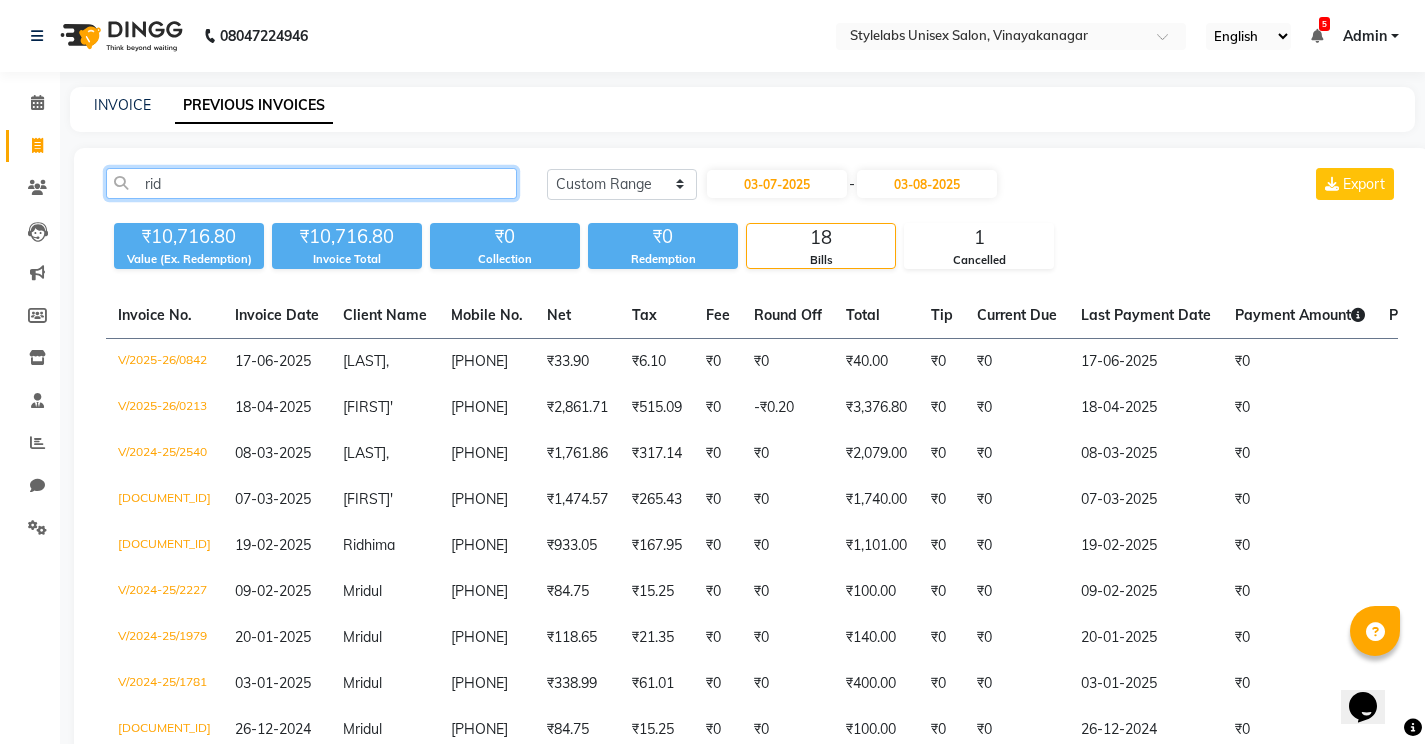 click on "rid" 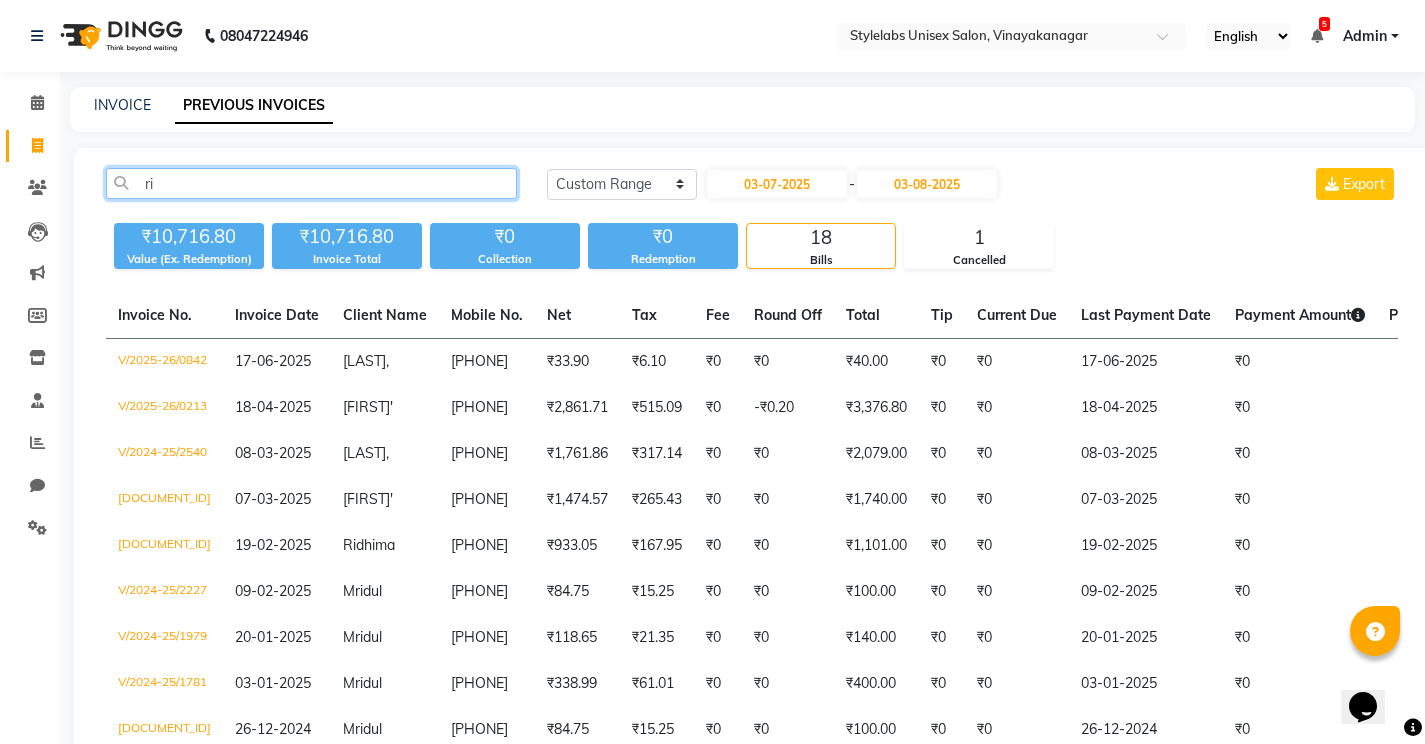 type on "r" 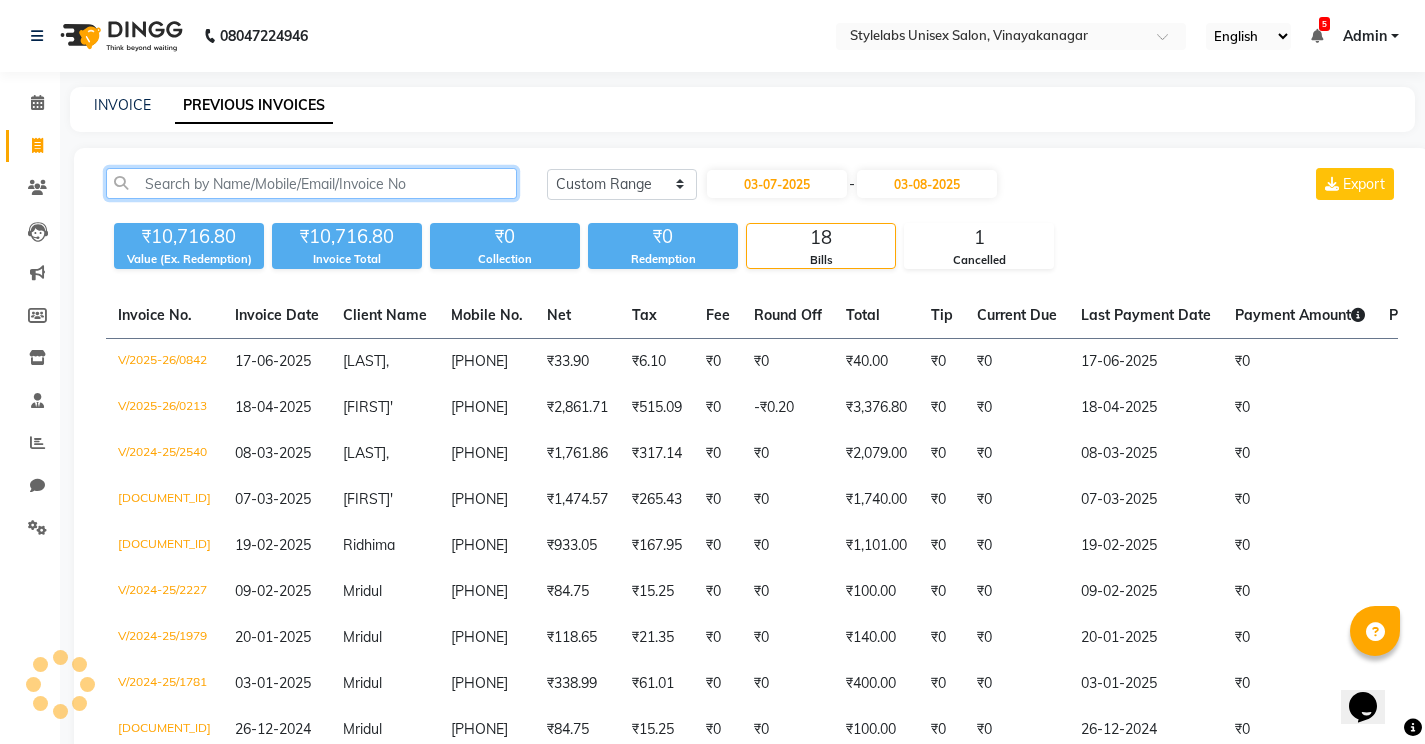 type 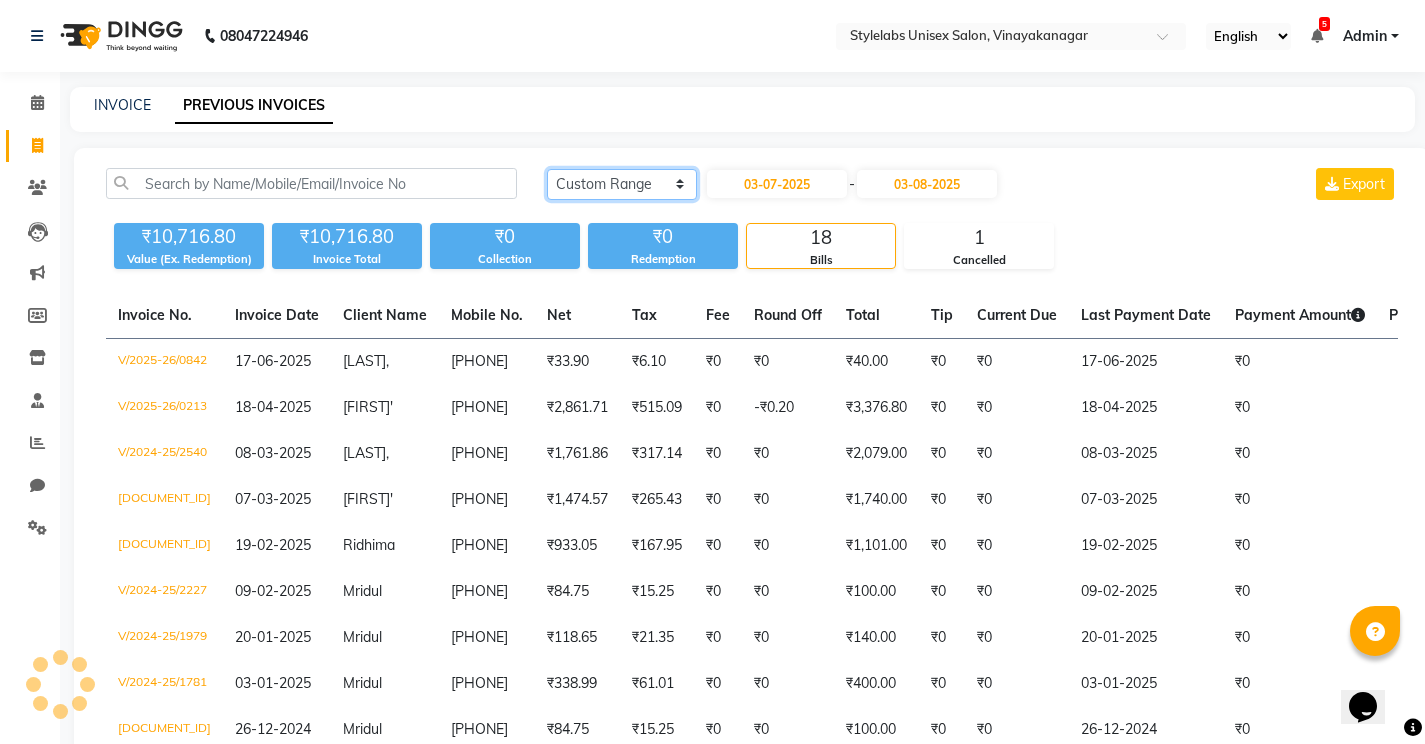 click on "Today Yesterday Custom Range" 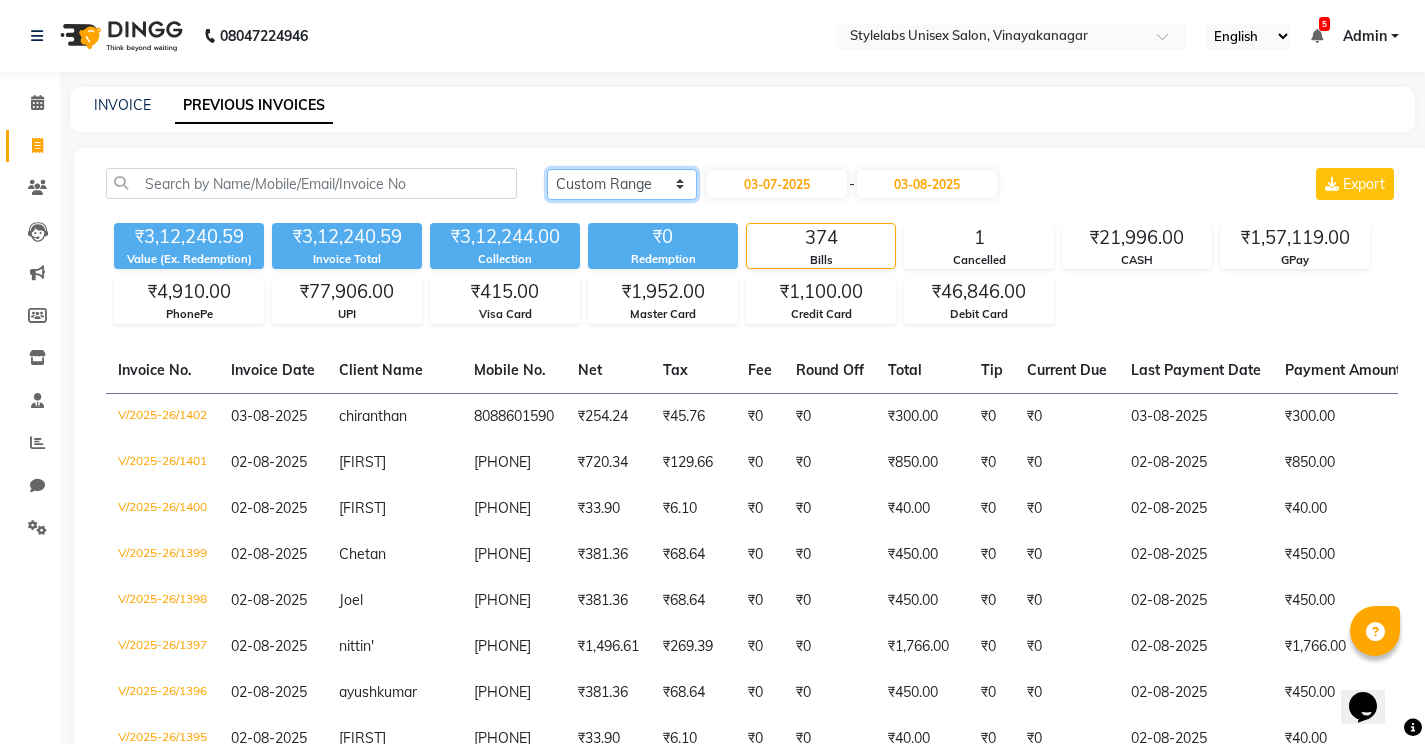 select on "yesterday" 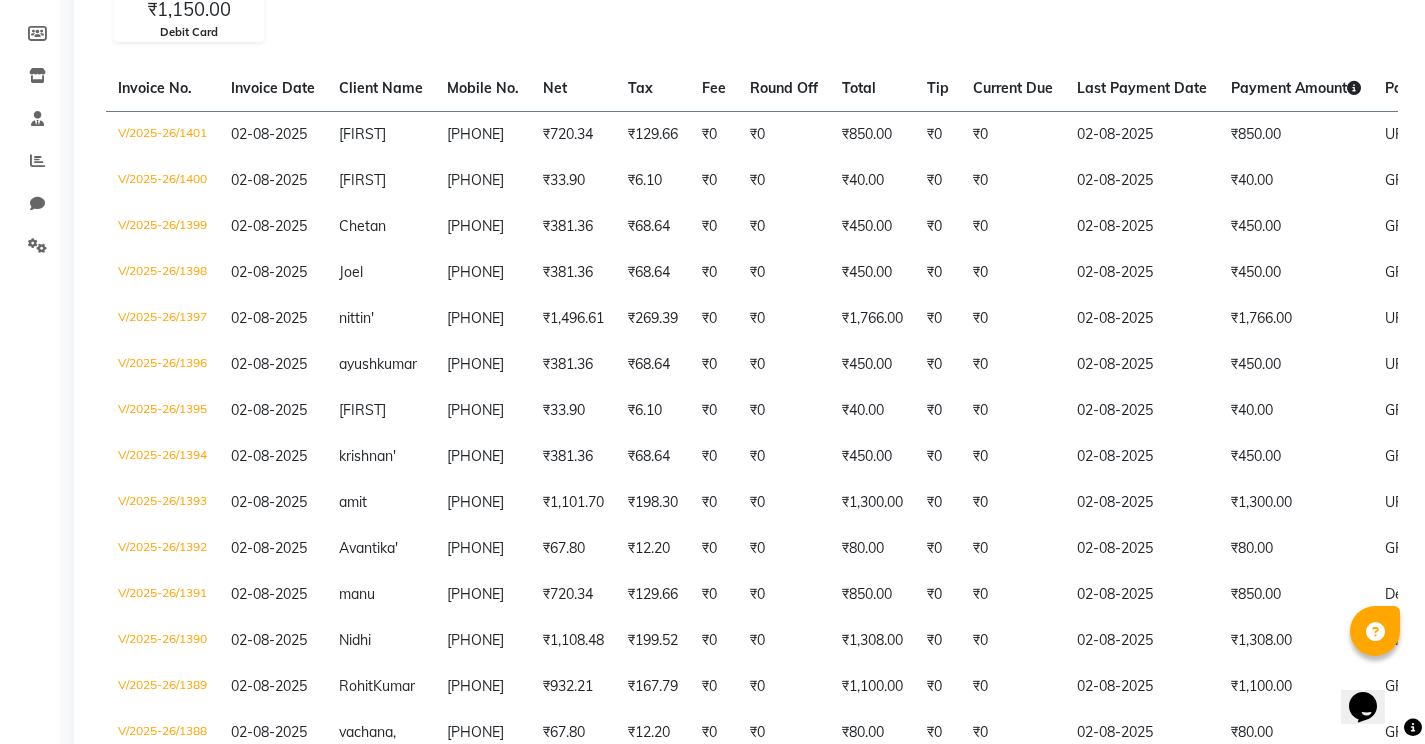 scroll, scrollTop: 323, scrollLeft: 0, axis: vertical 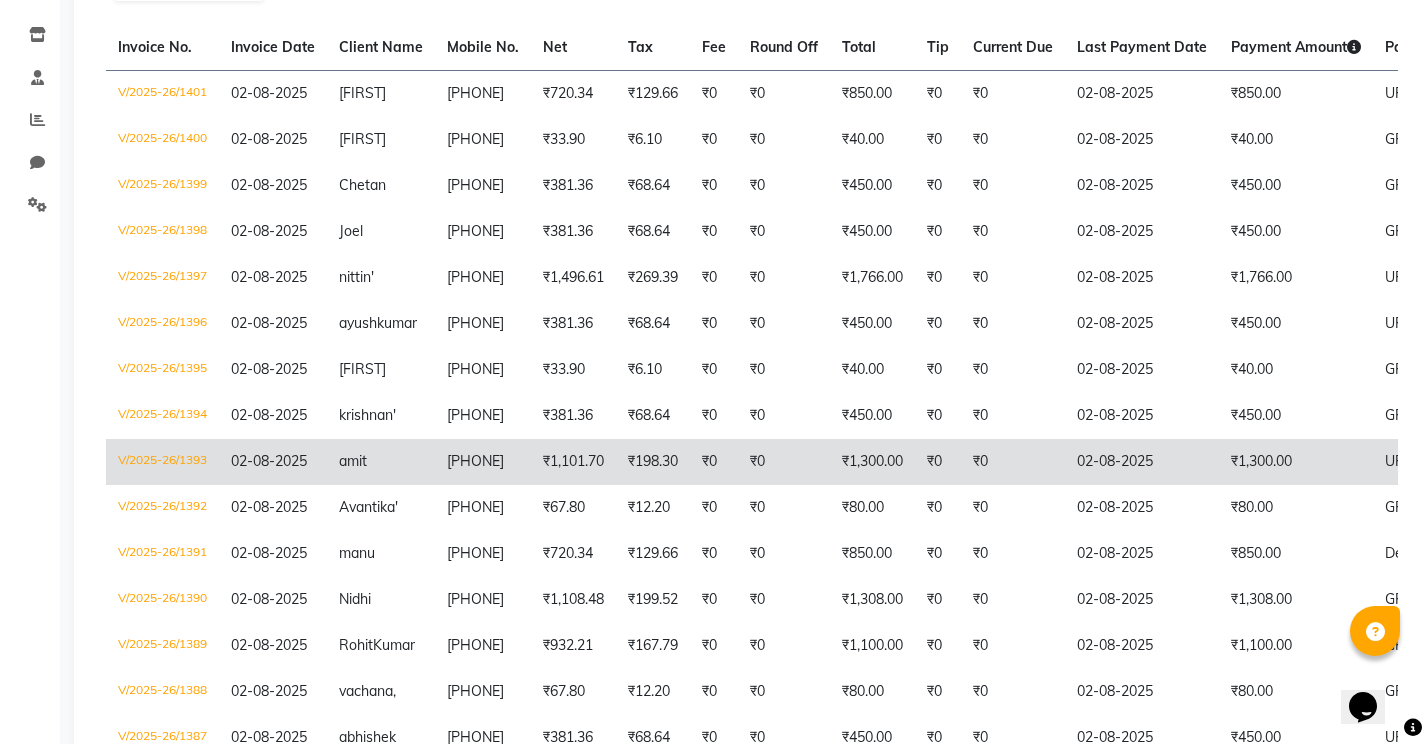 click on "amit" 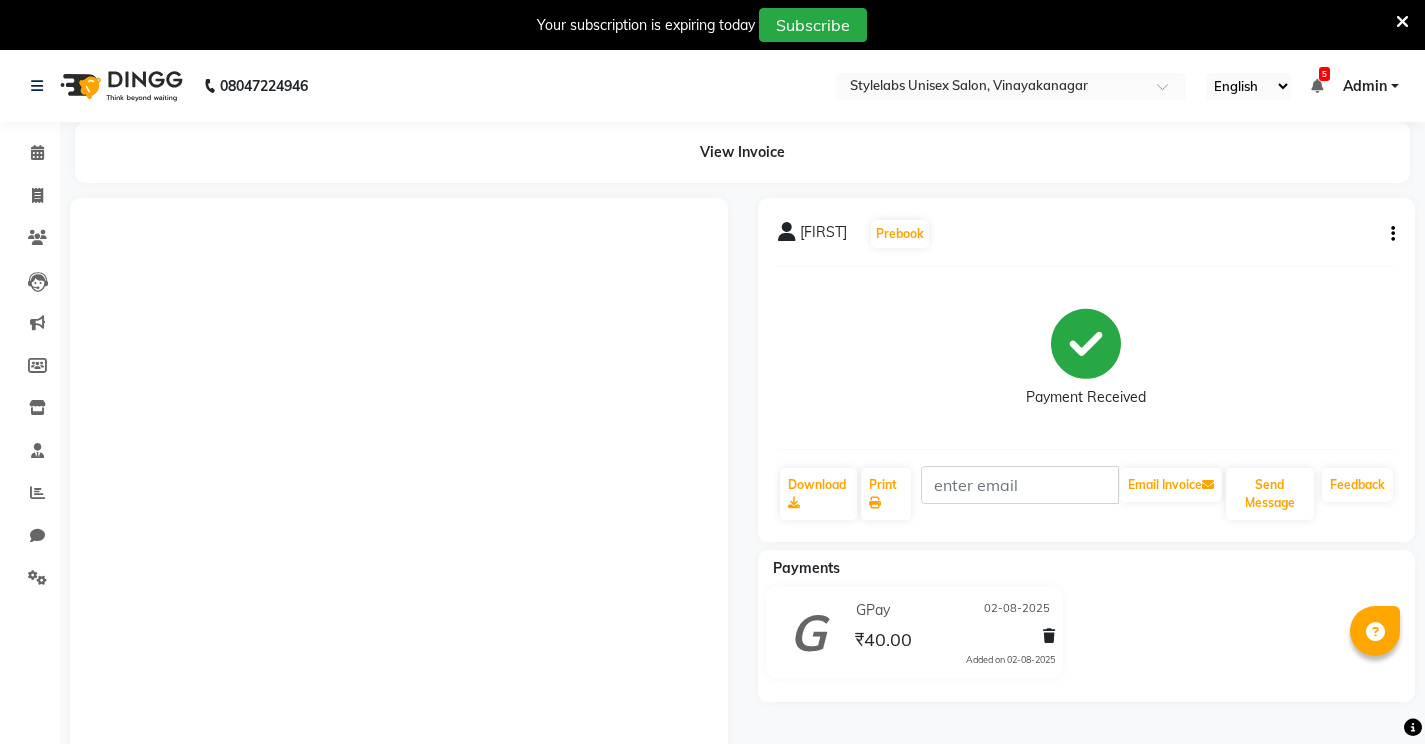 scroll, scrollTop: 0, scrollLeft: 0, axis: both 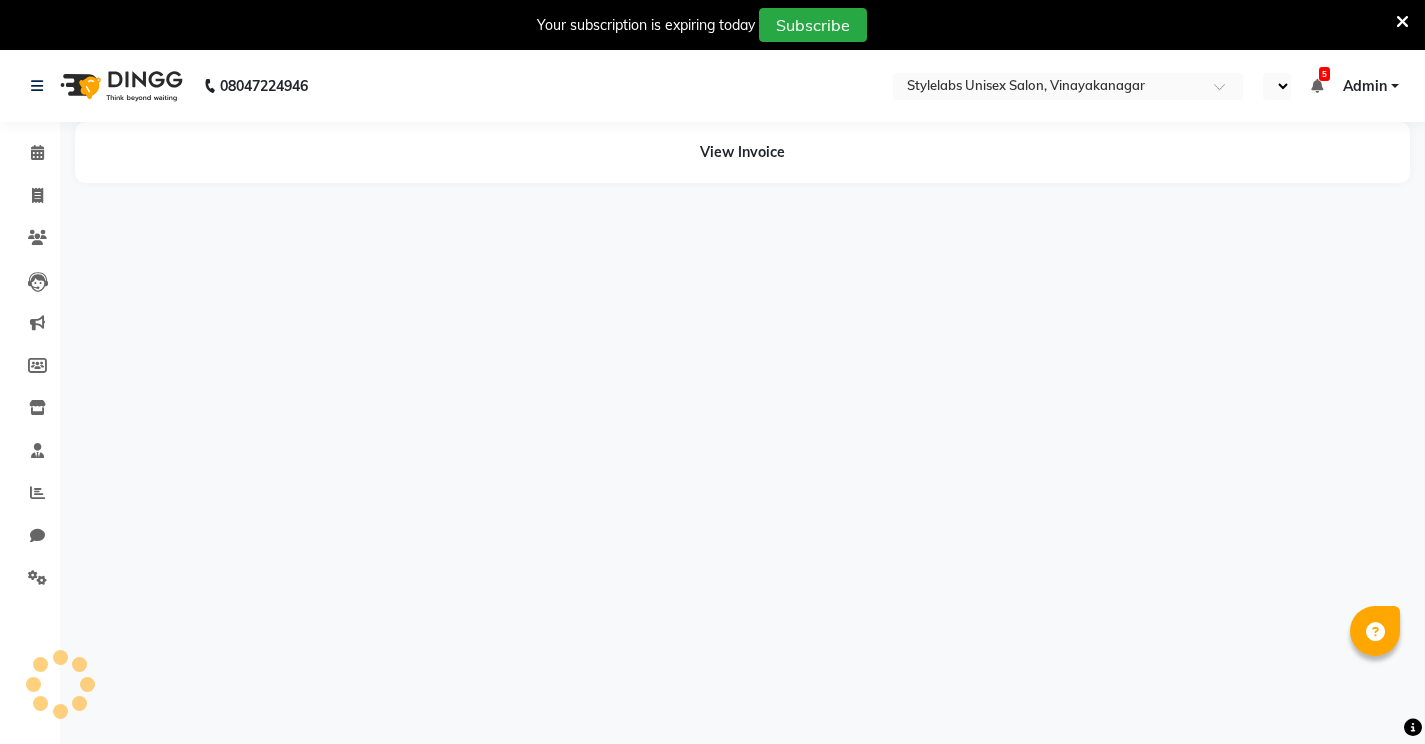 select on "en" 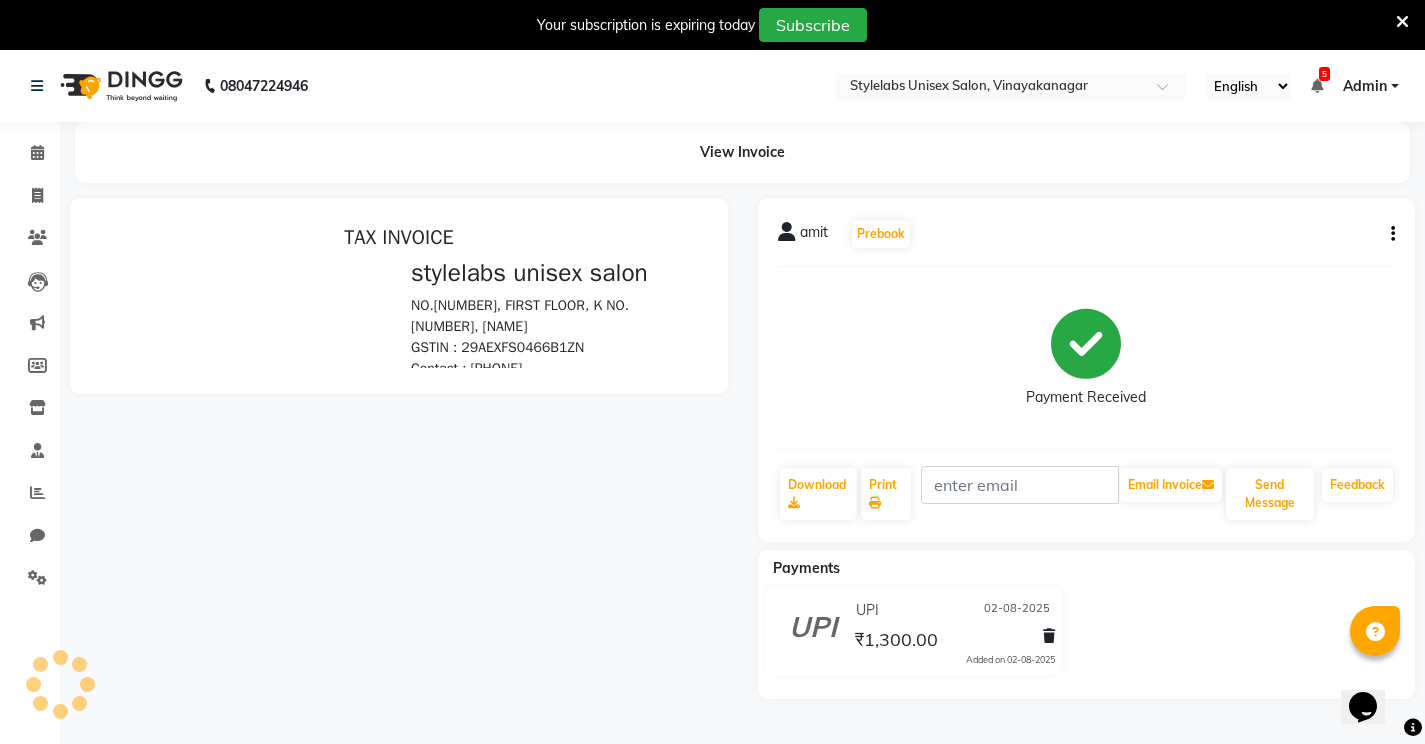 scroll, scrollTop: 0, scrollLeft: 0, axis: both 